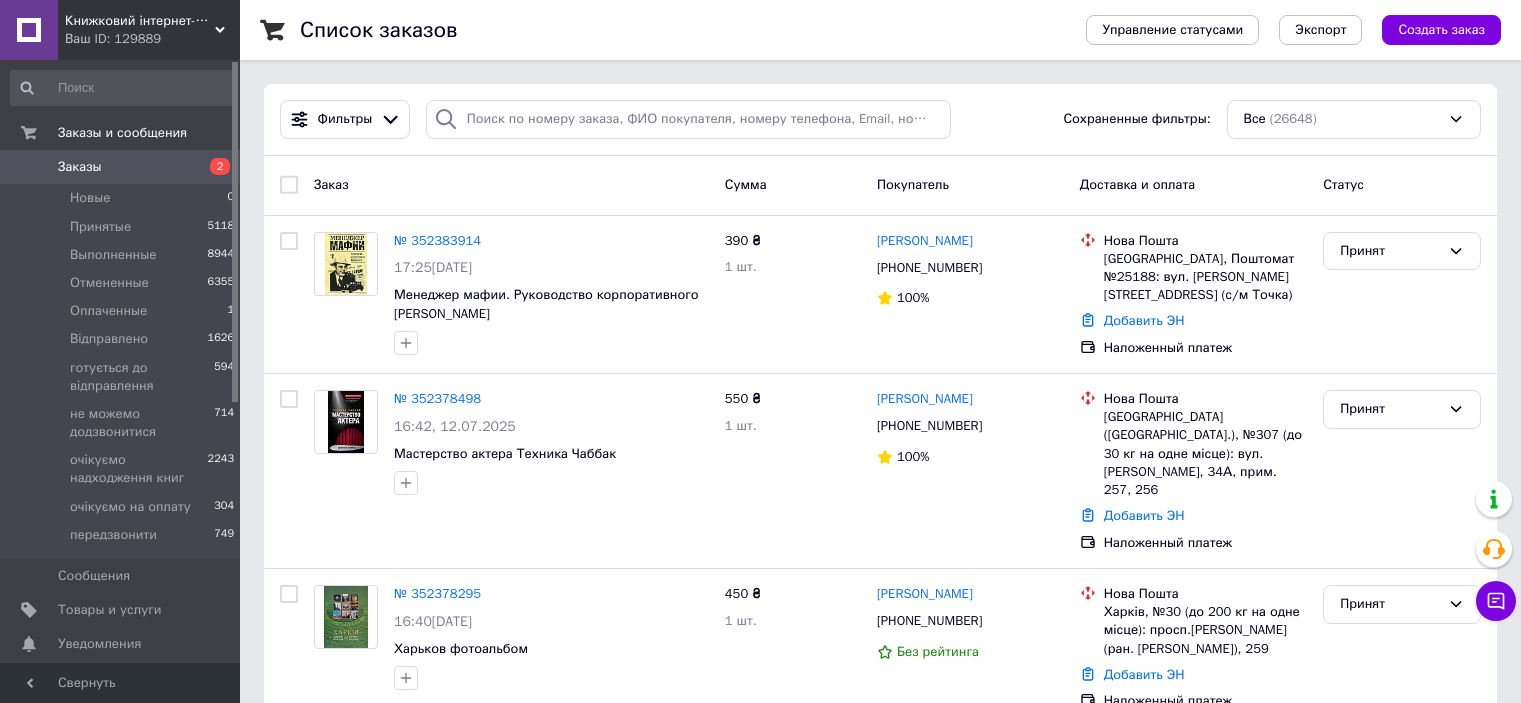 scroll, scrollTop: 0, scrollLeft: 0, axis: both 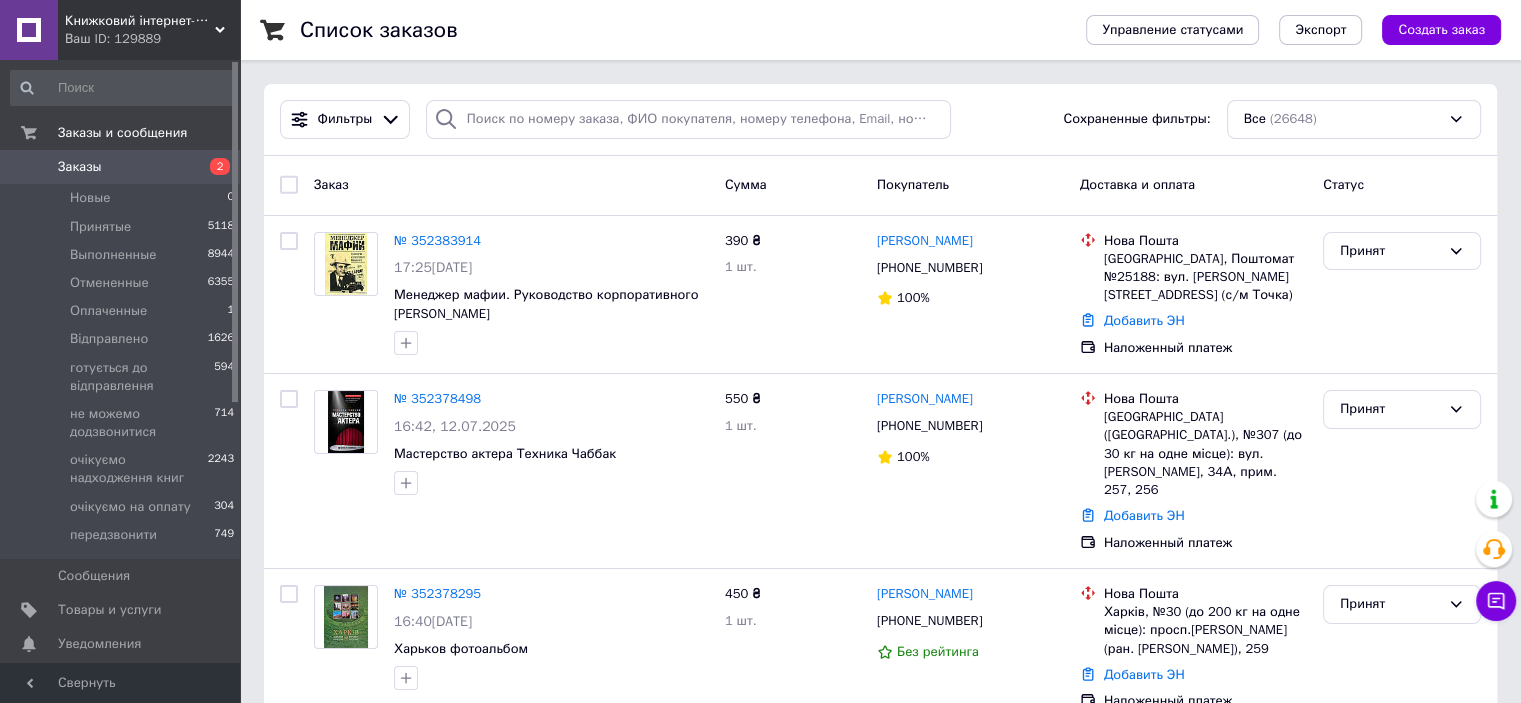 click on "Заказы" at bounding box center [80, 167] 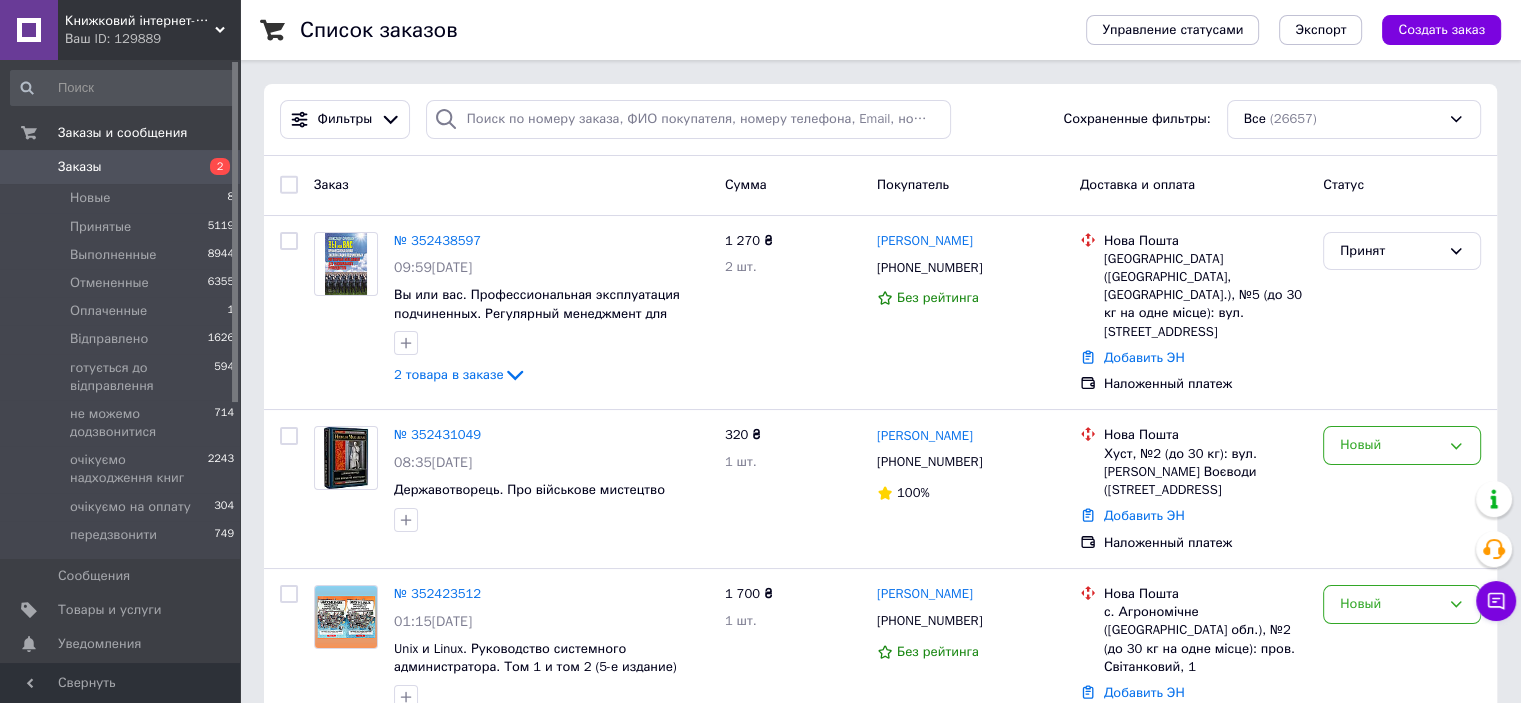 click 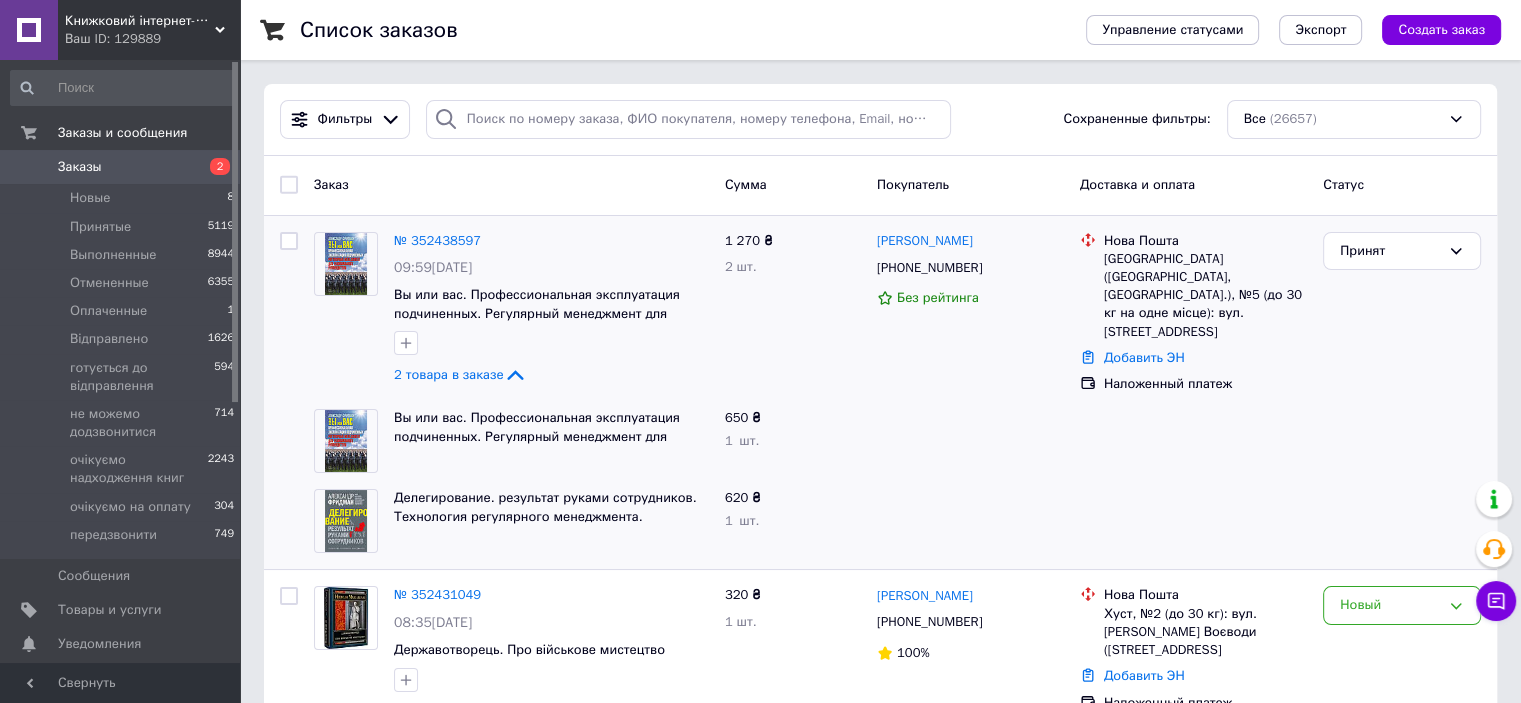 click 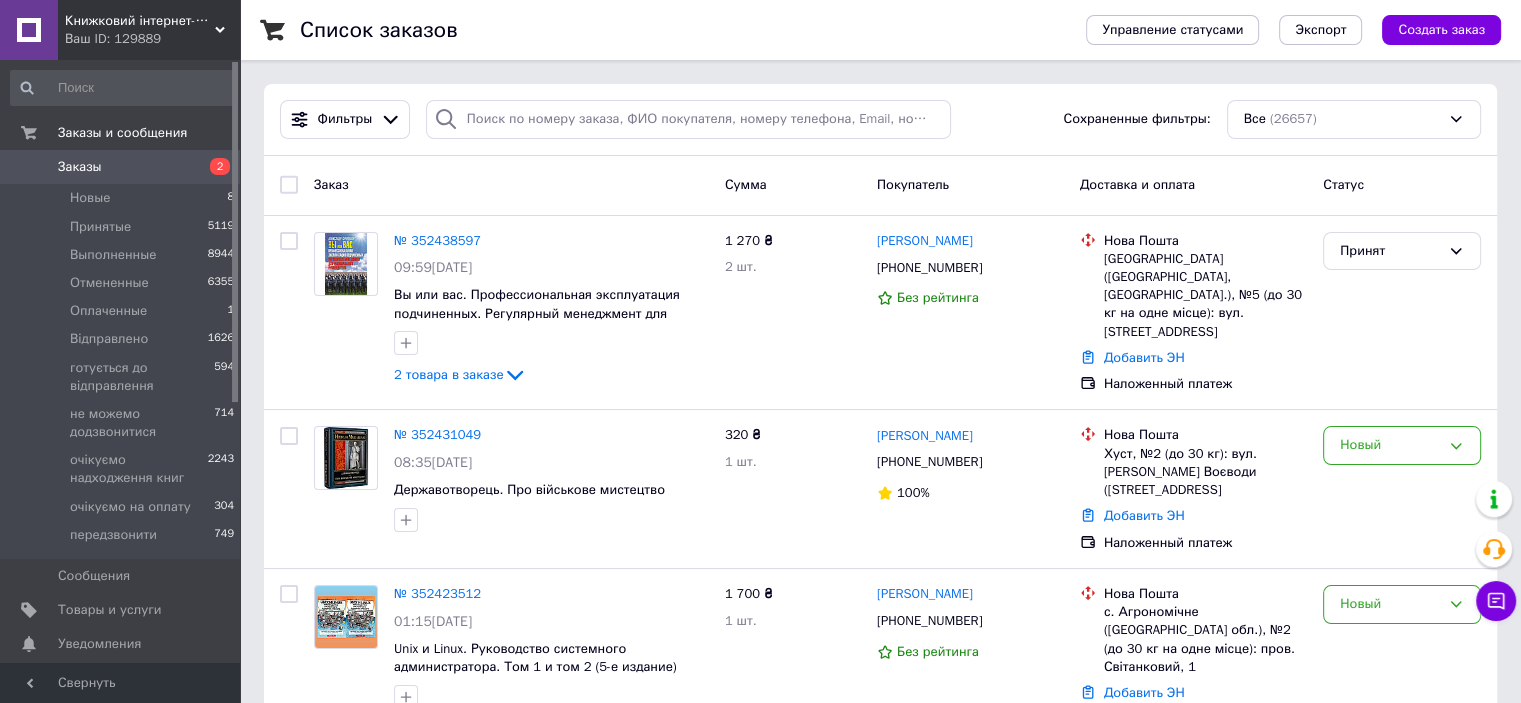 click 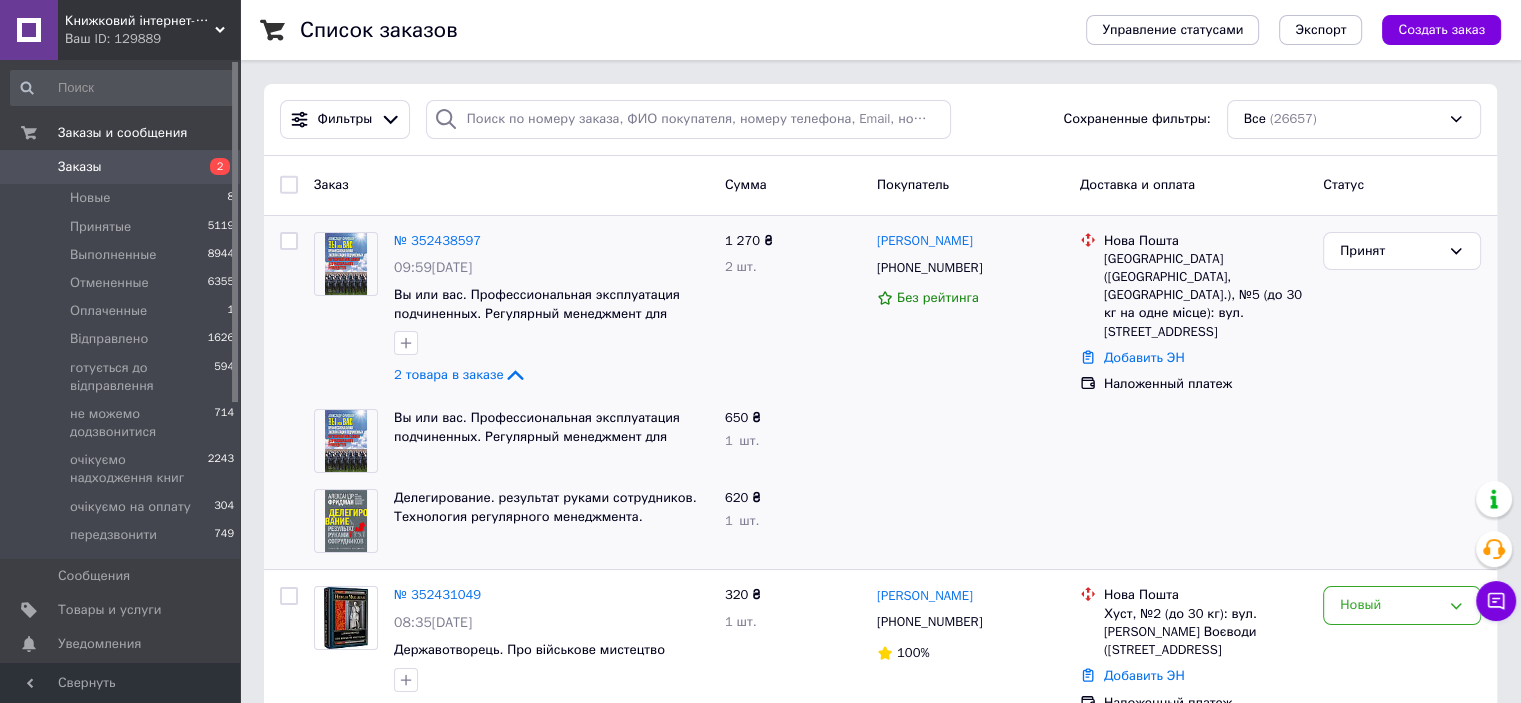 click on "Принят" at bounding box center [1390, 251] 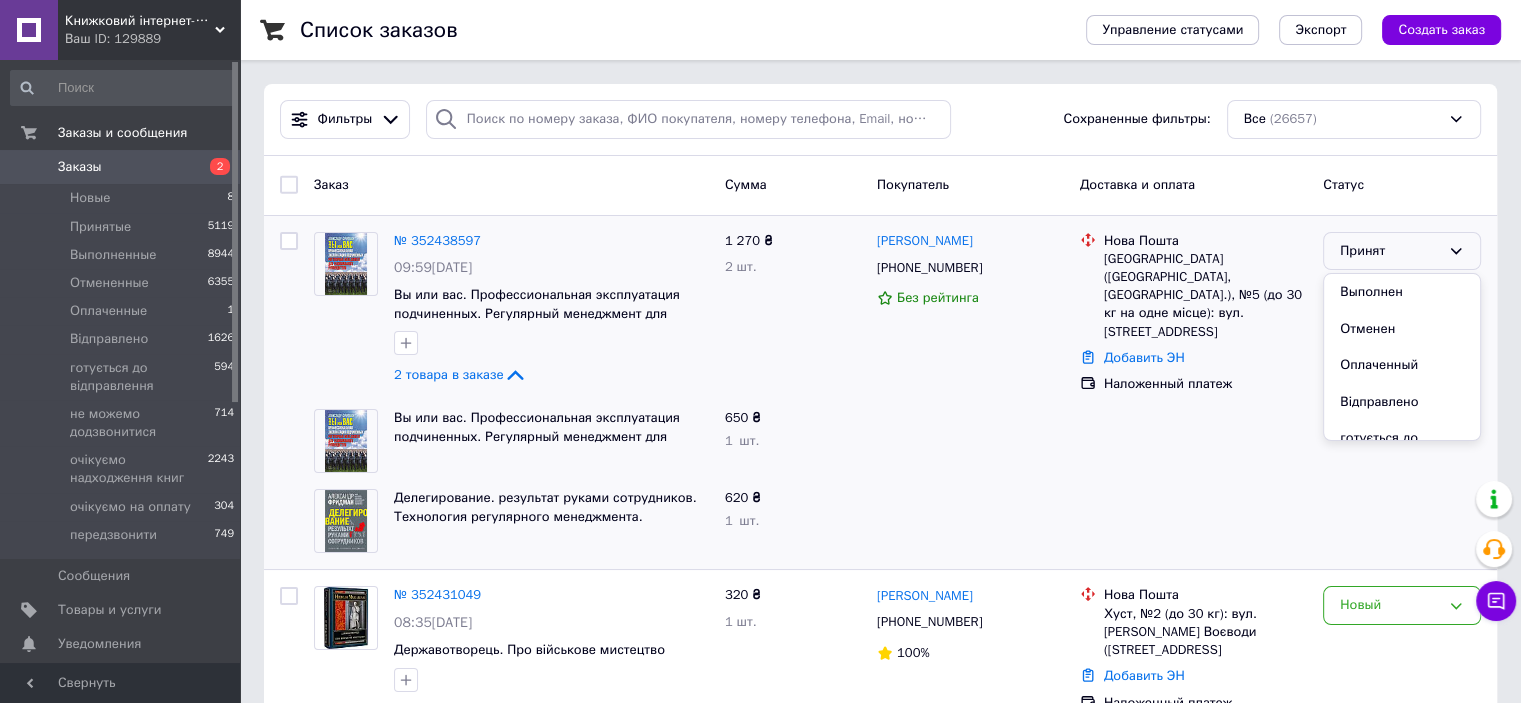 click on "готується до відправлення" at bounding box center (1402, 448) 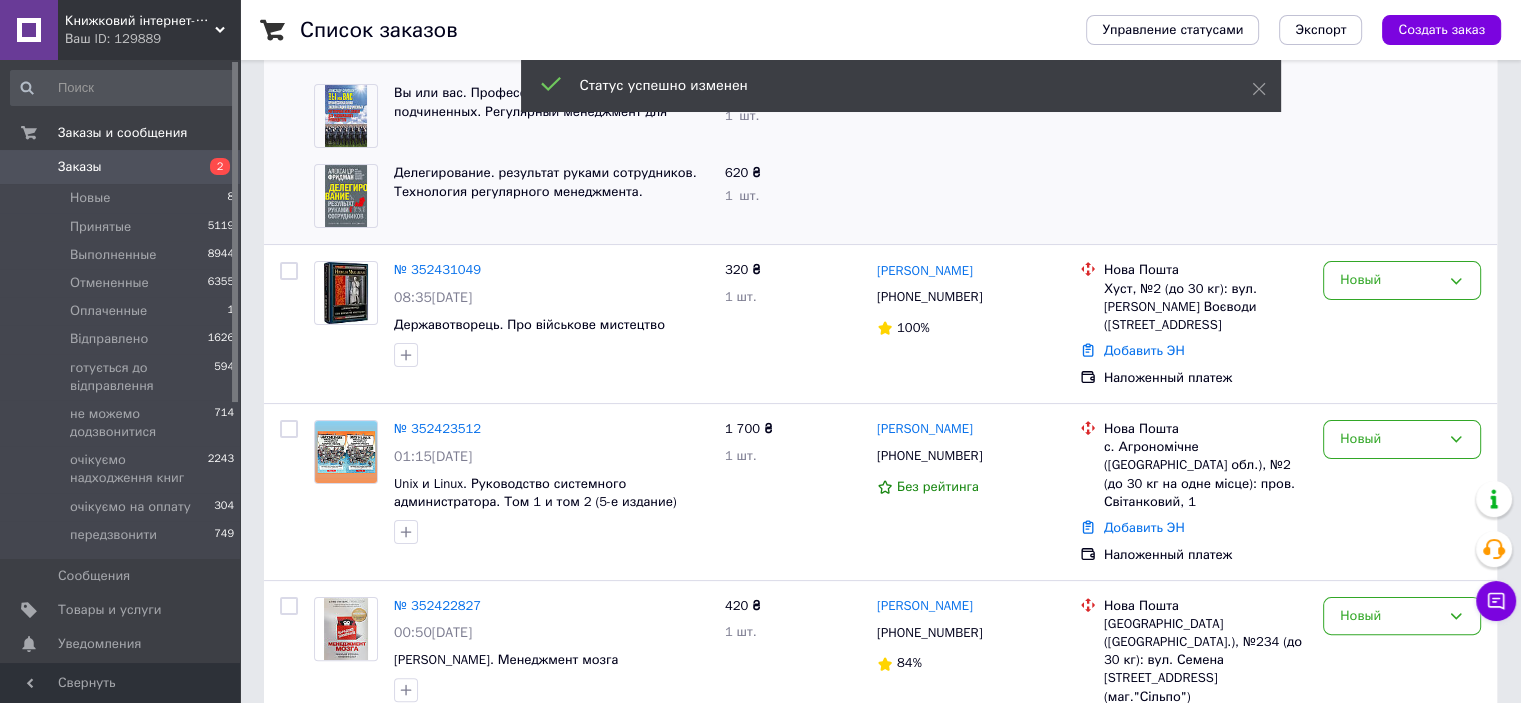 scroll, scrollTop: 390, scrollLeft: 0, axis: vertical 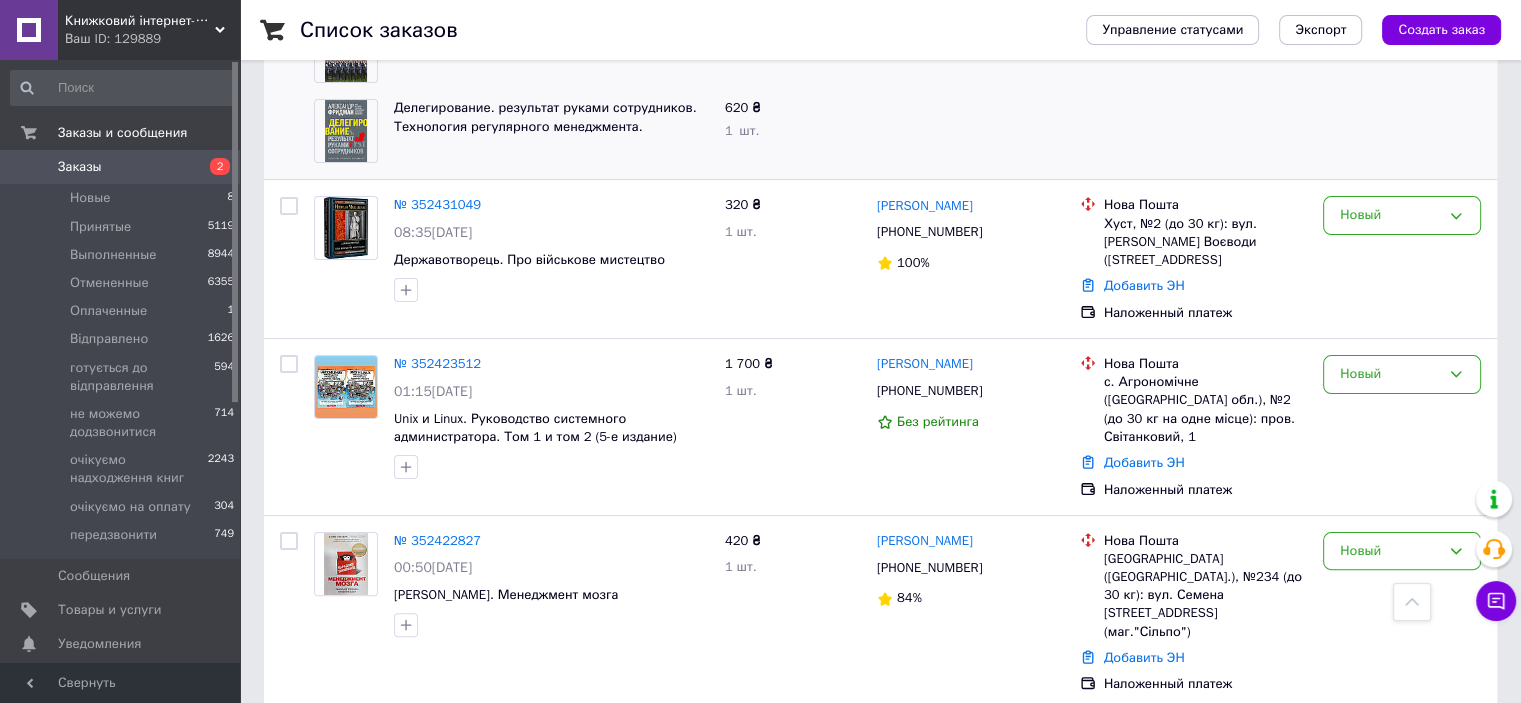 click on "Новый" at bounding box center (1390, 215) 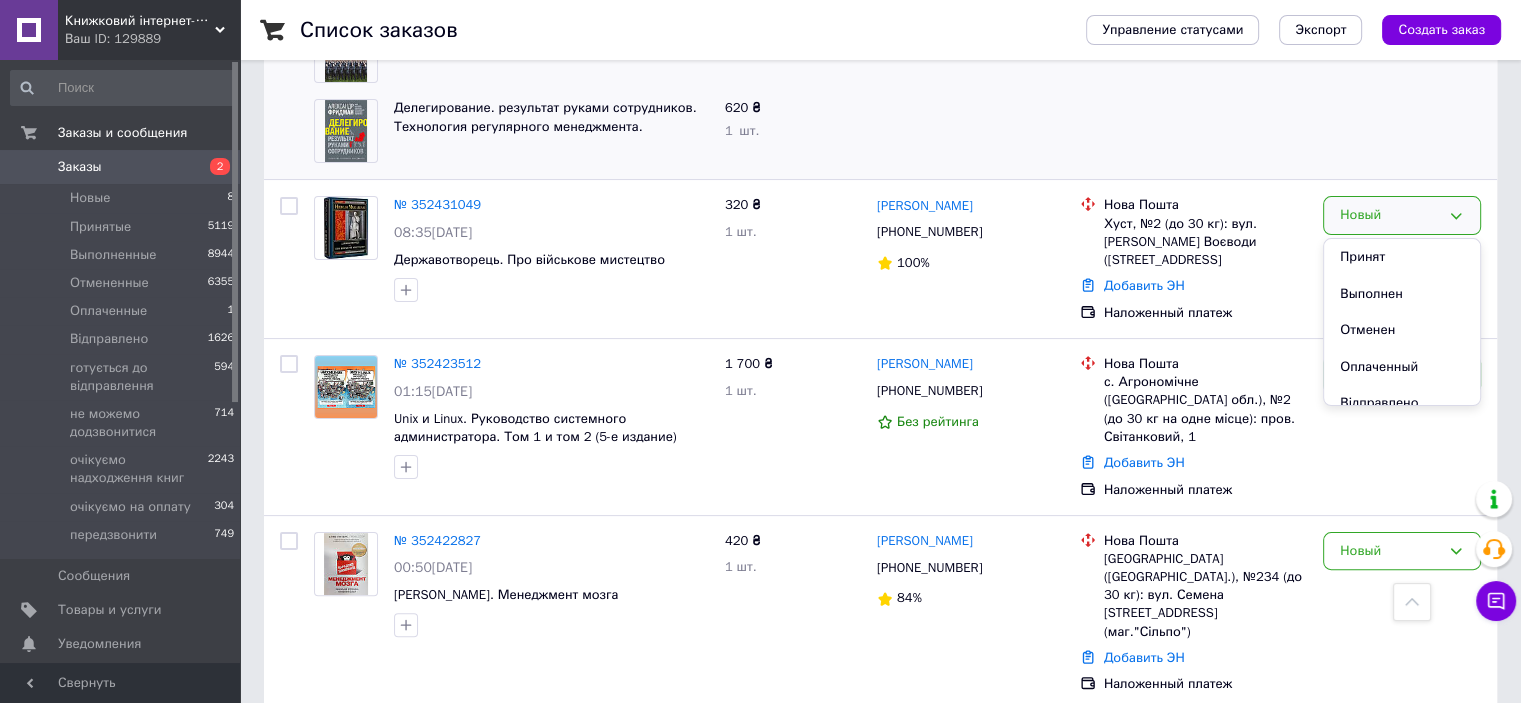 click on "Принят" at bounding box center [1402, 257] 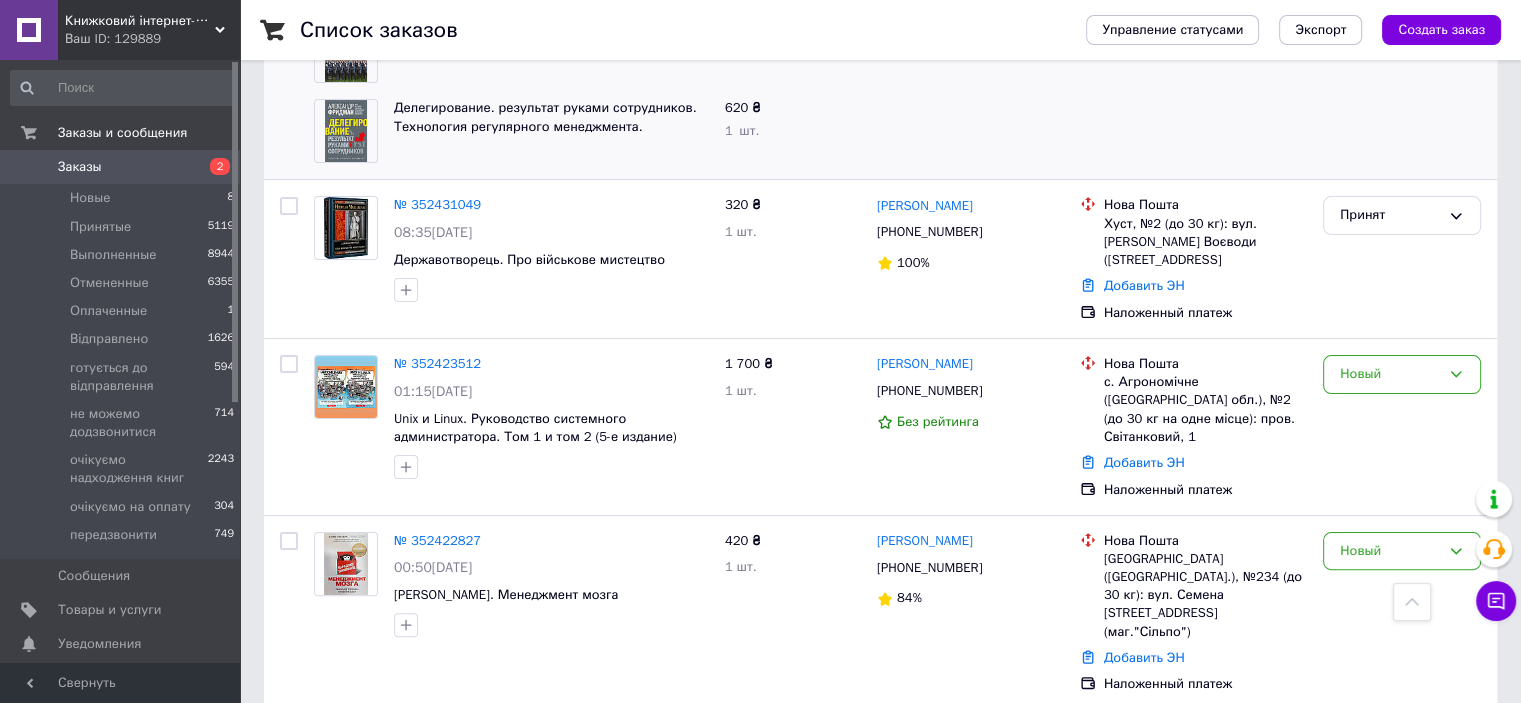 click on "№ 352423512" at bounding box center (437, 363) 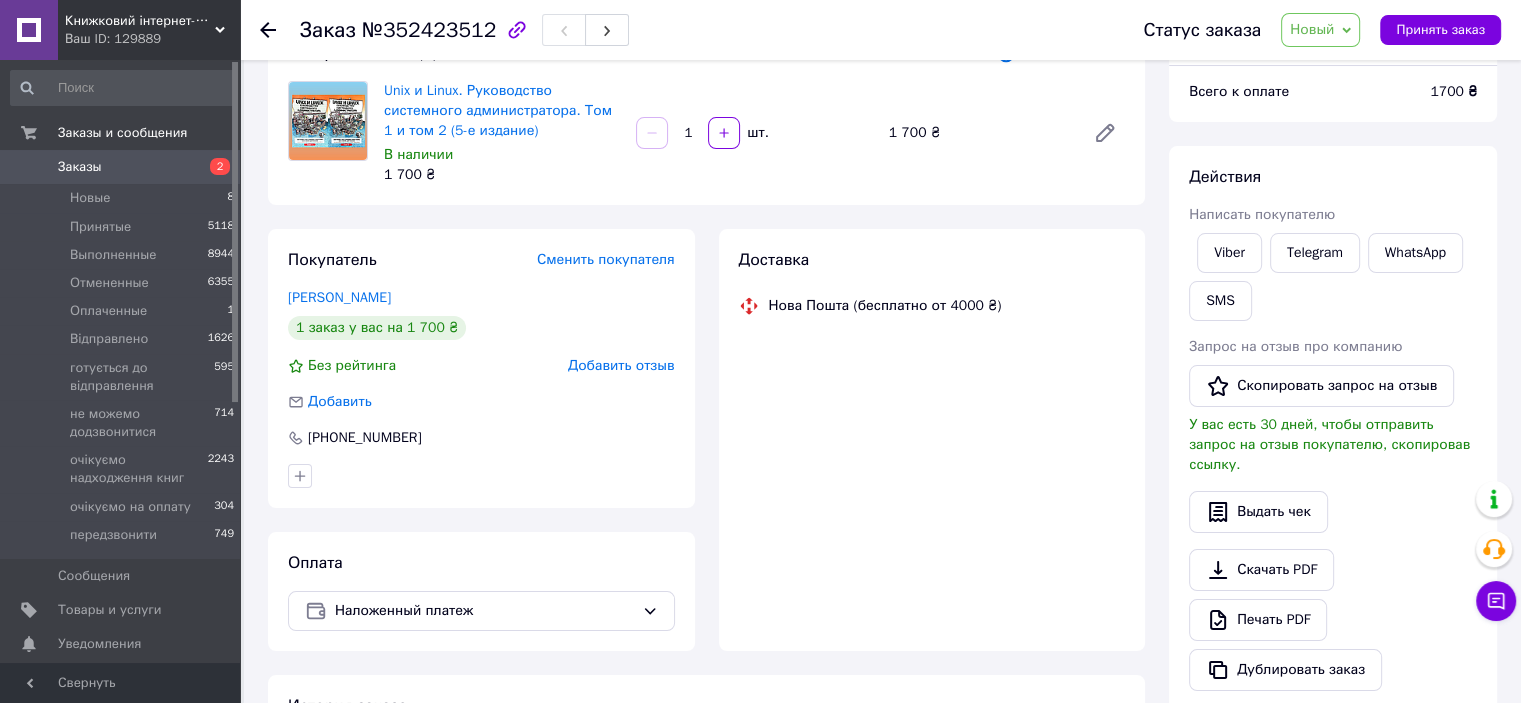 scroll, scrollTop: 390, scrollLeft: 0, axis: vertical 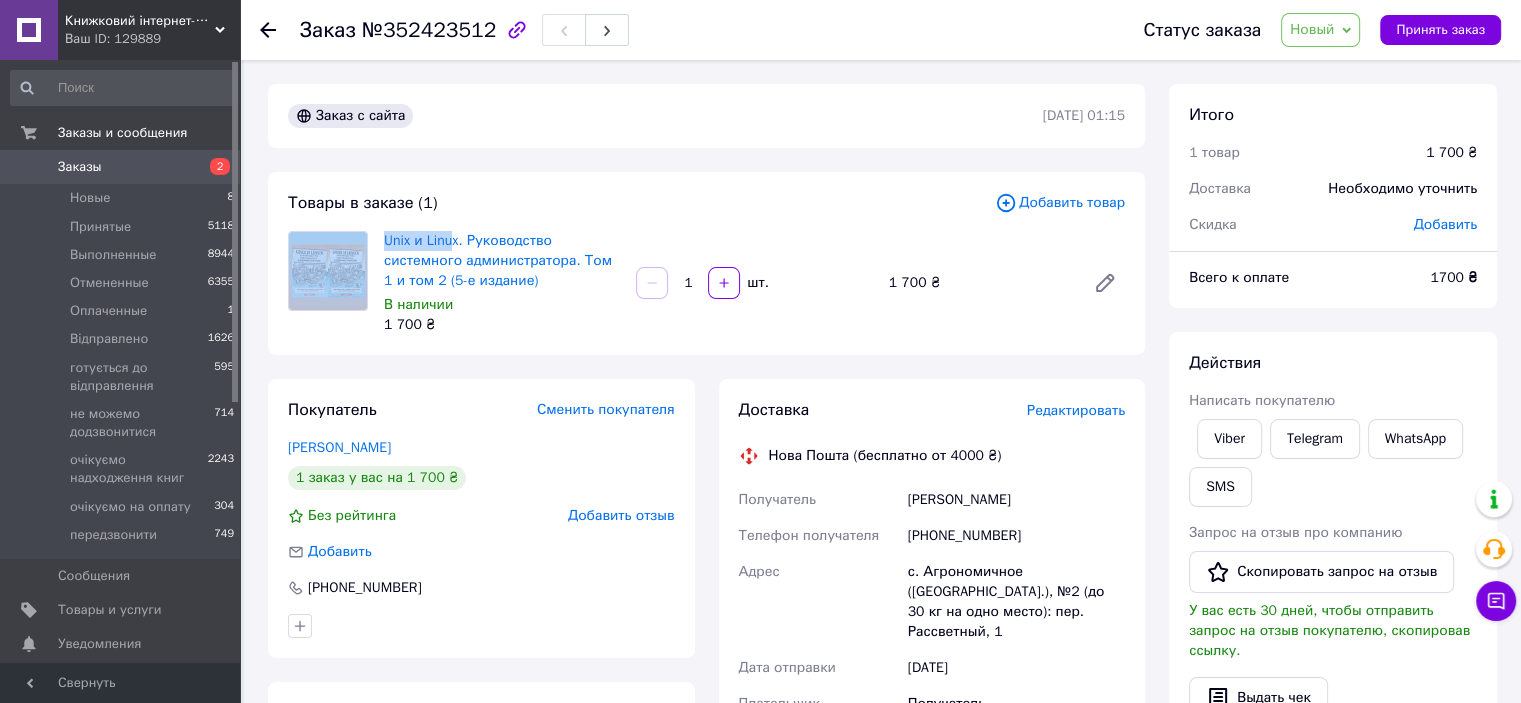 drag, startPoint x: 375, startPoint y: 236, endPoint x: 456, endPoint y: 236, distance: 81 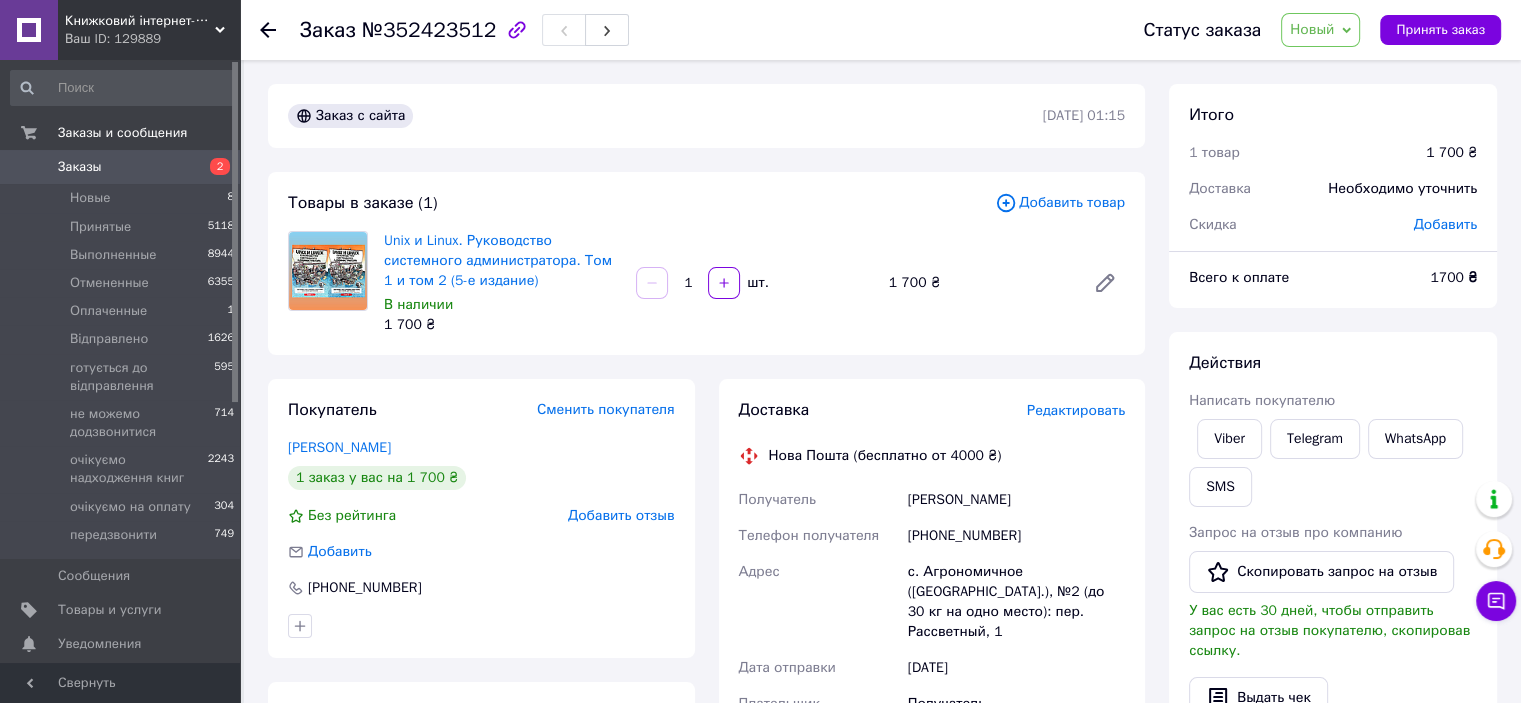 click on "Товары в заказе (1)" at bounding box center (641, 203) 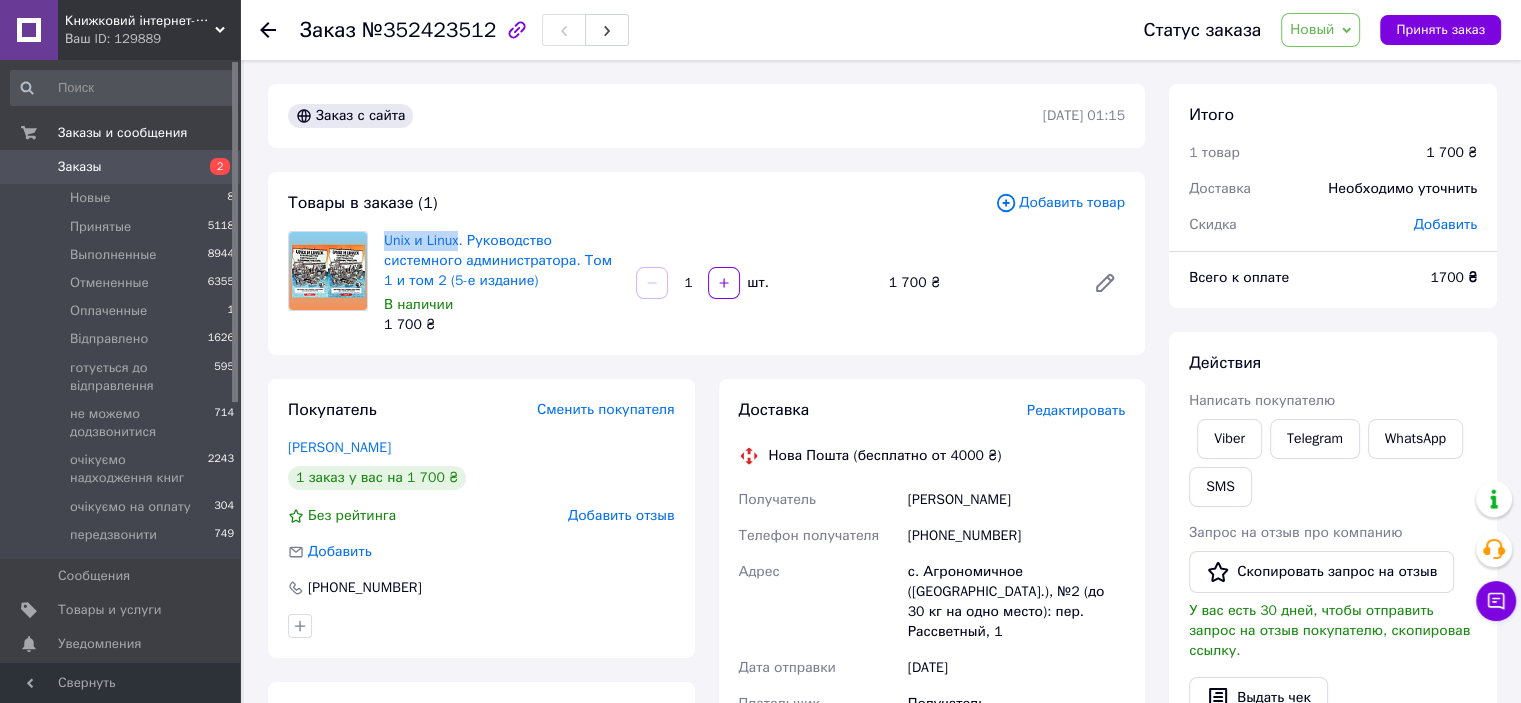 drag, startPoint x: 382, startPoint y: 231, endPoint x: 457, endPoint y: 227, distance: 75.10659 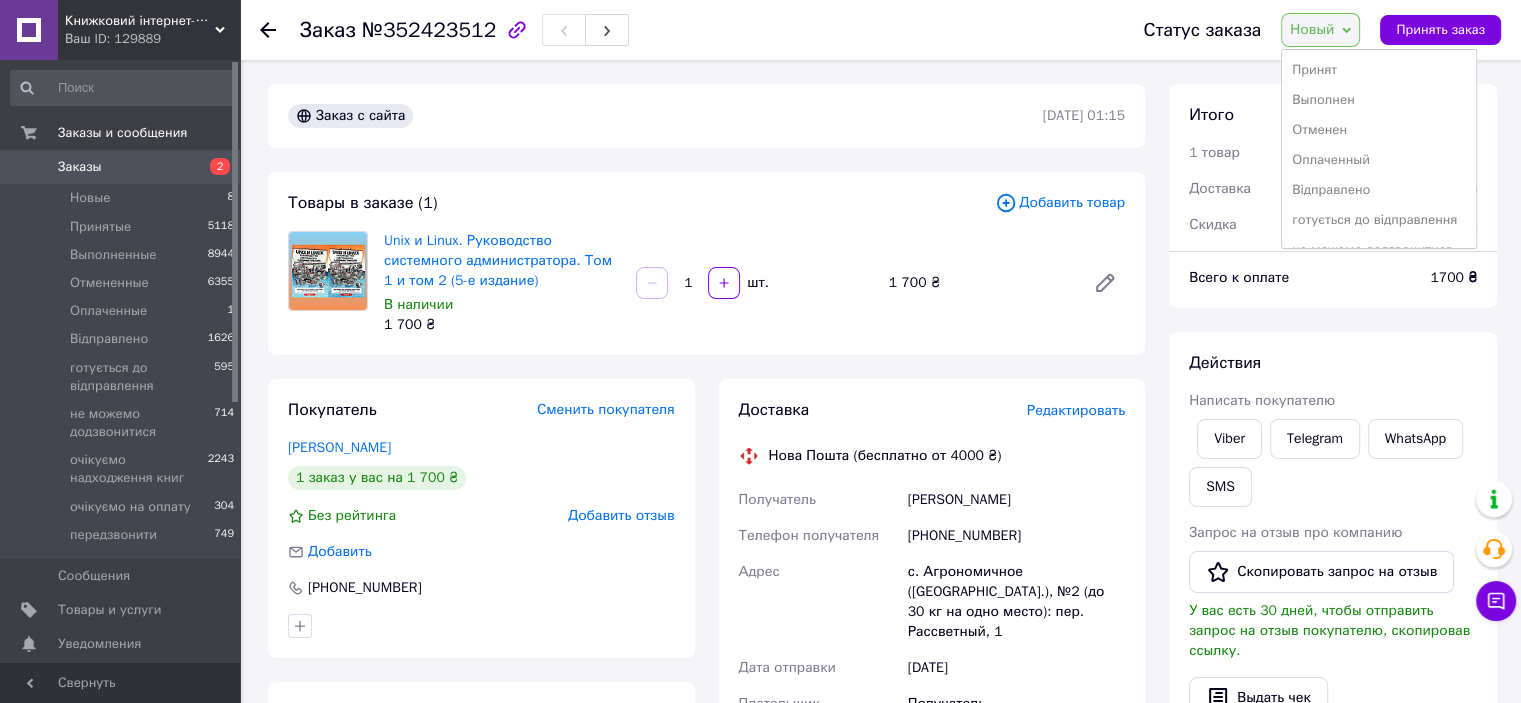 click on "готується до відправлення" at bounding box center (1379, 220) 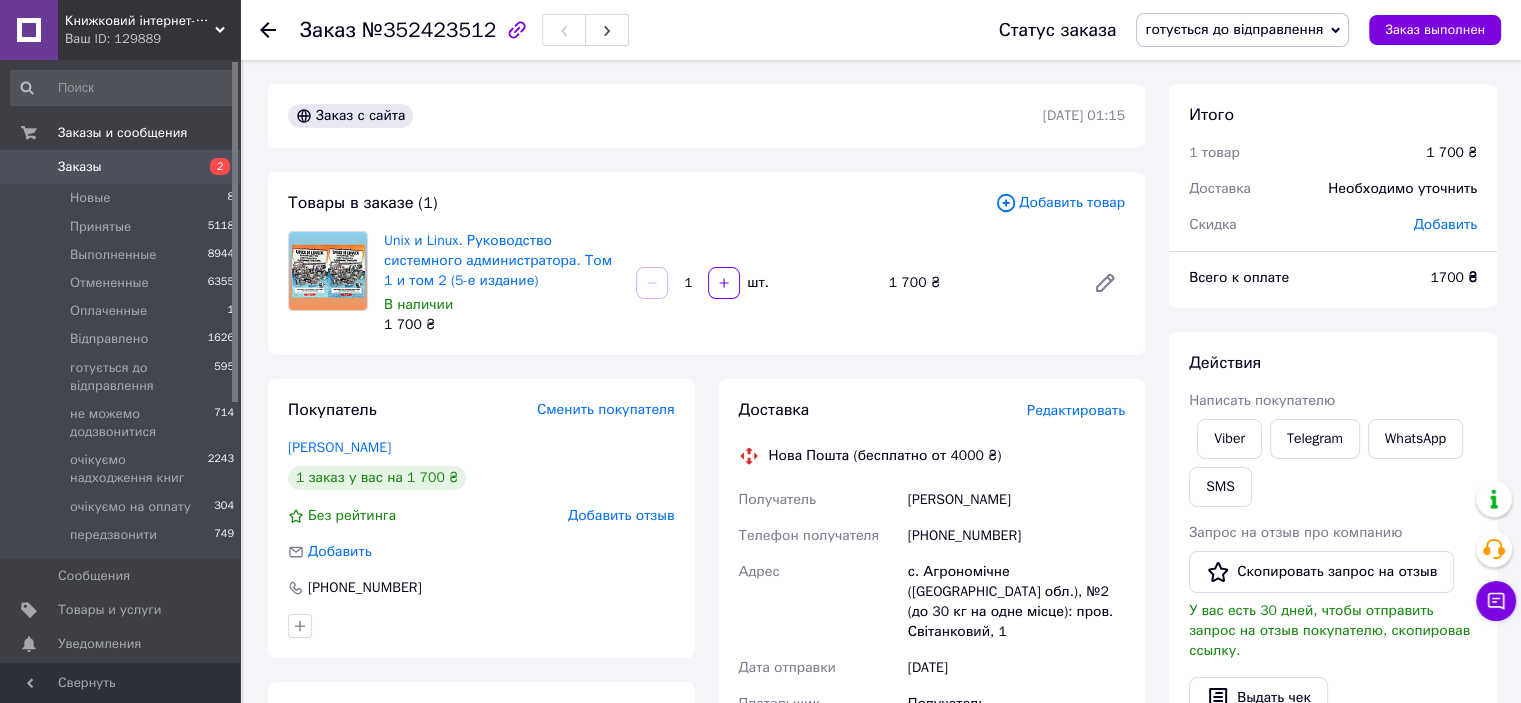 click on "Заказы" at bounding box center [80, 167] 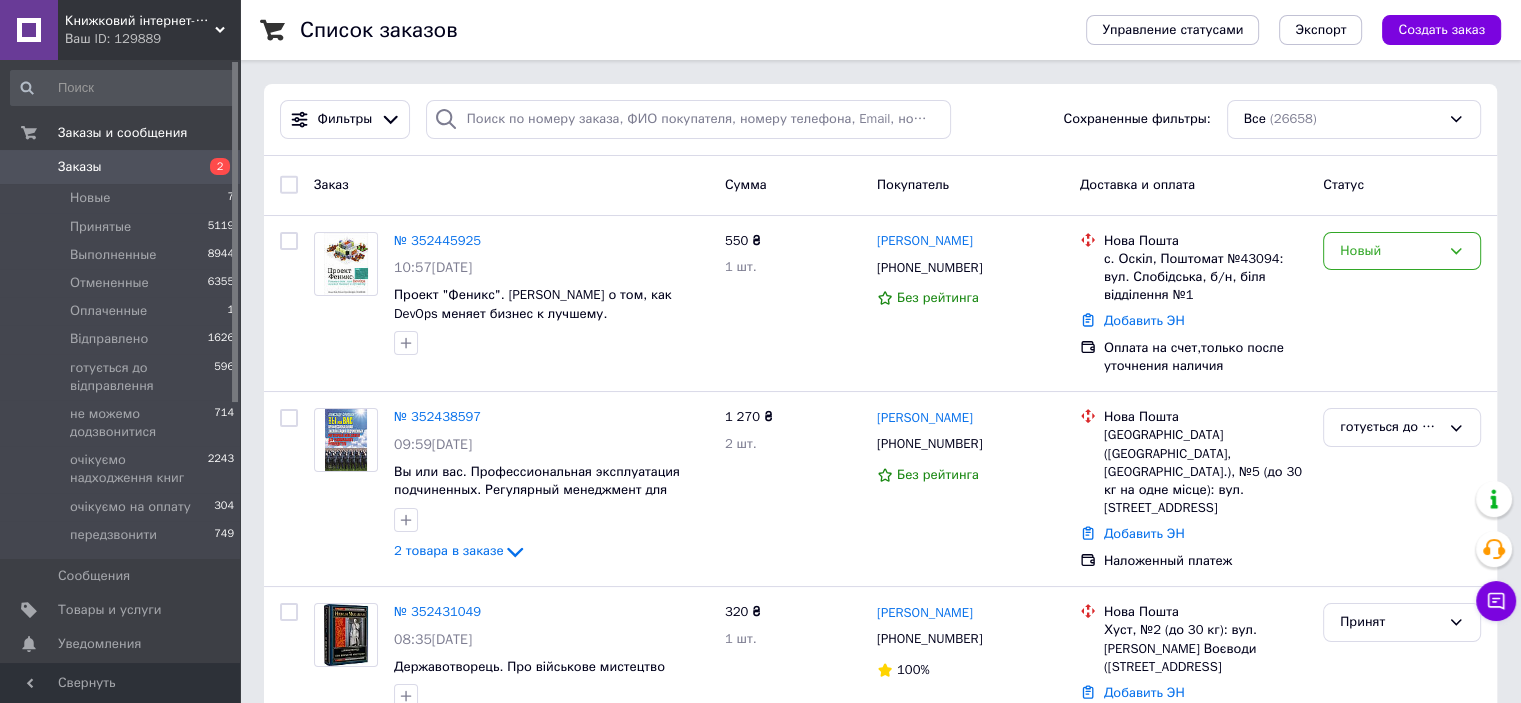 click on "Новый" at bounding box center (1390, 251) 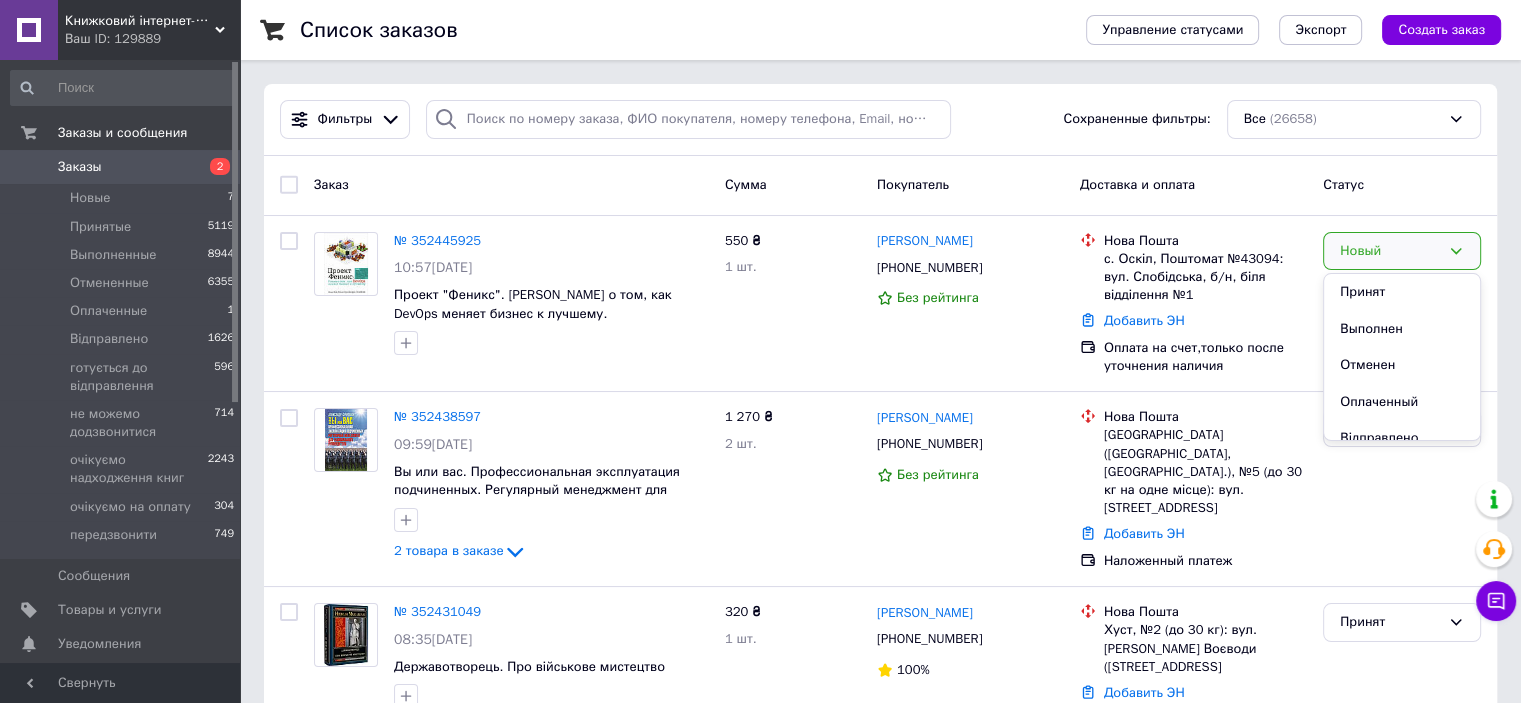 click on "Принят" at bounding box center (1402, 292) 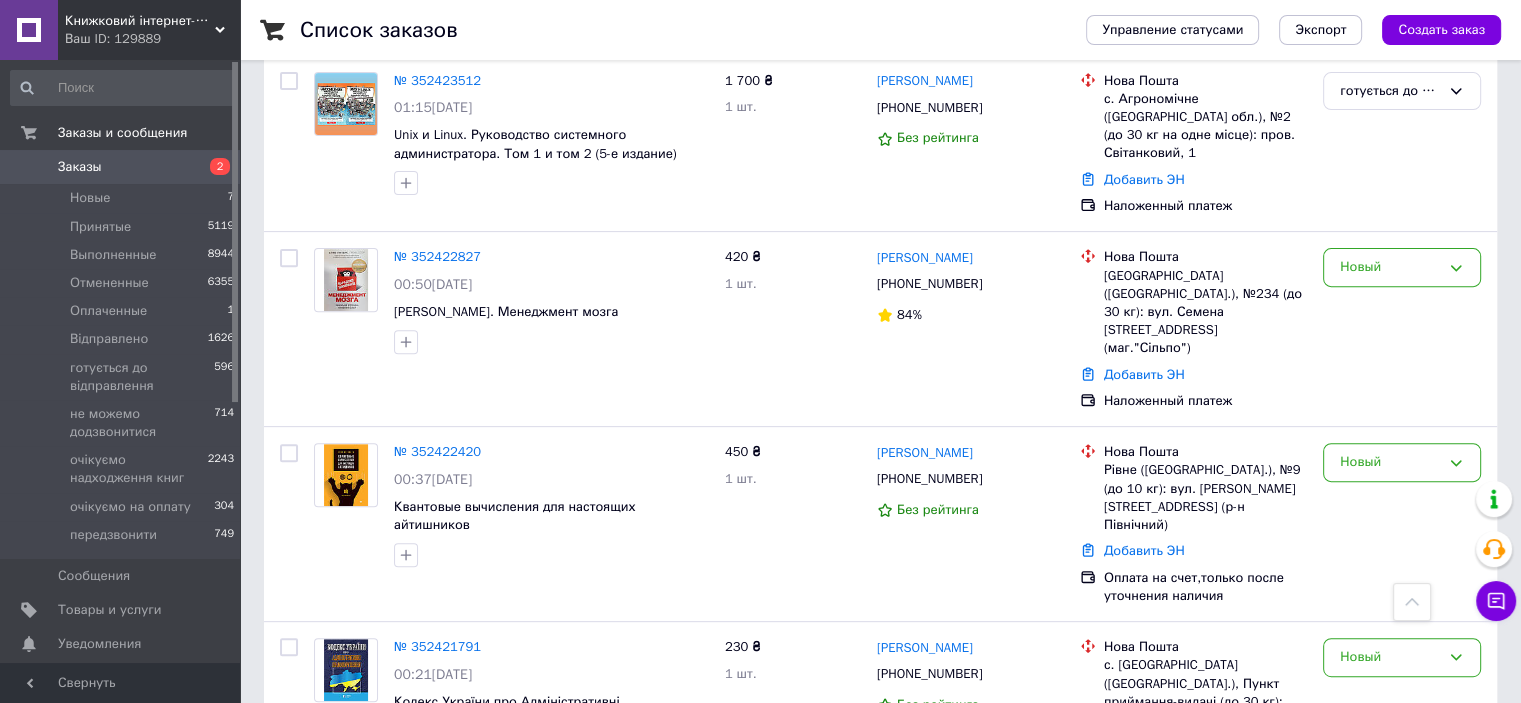 scroll, scrollTop: 796, scrollLeft: 0, axis: vertical 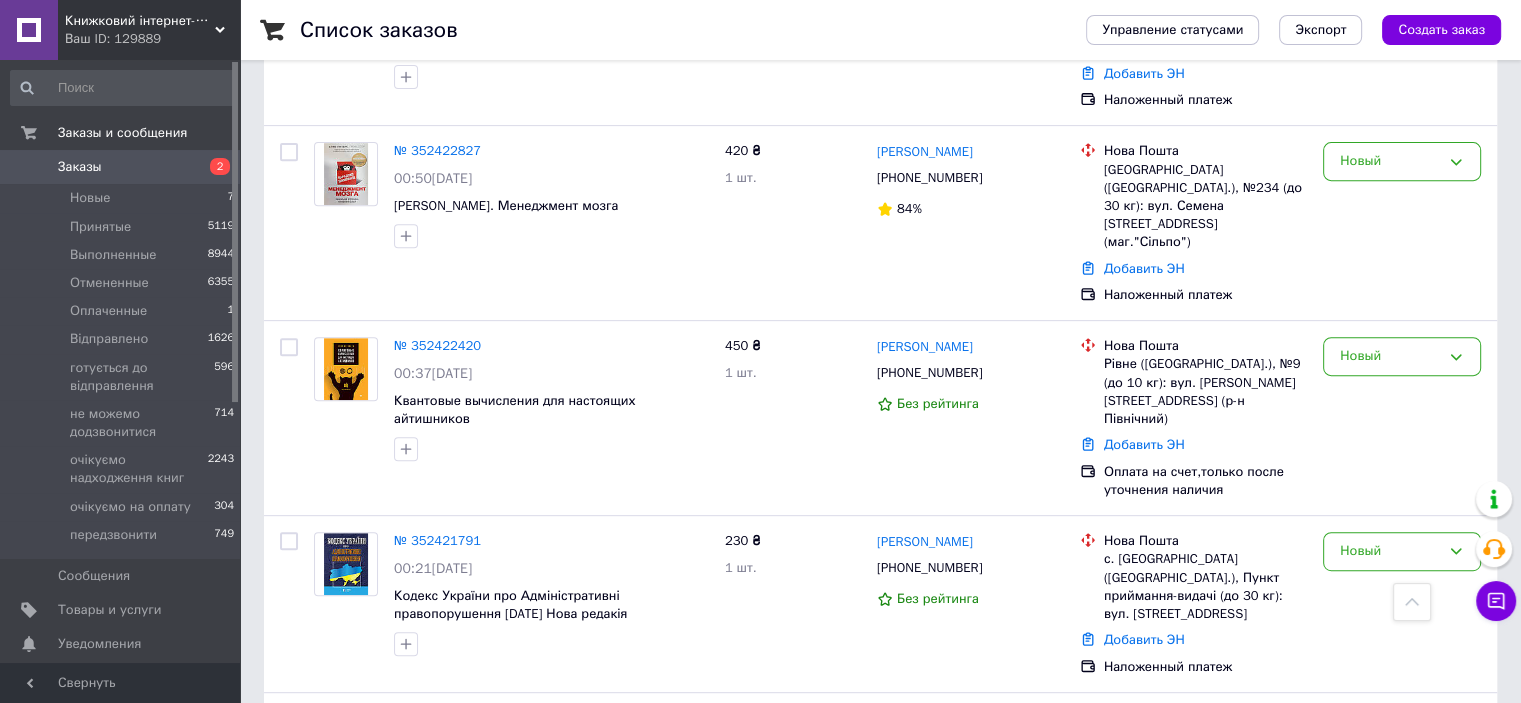 click on "Новый" at bounding box center (1390, 551) 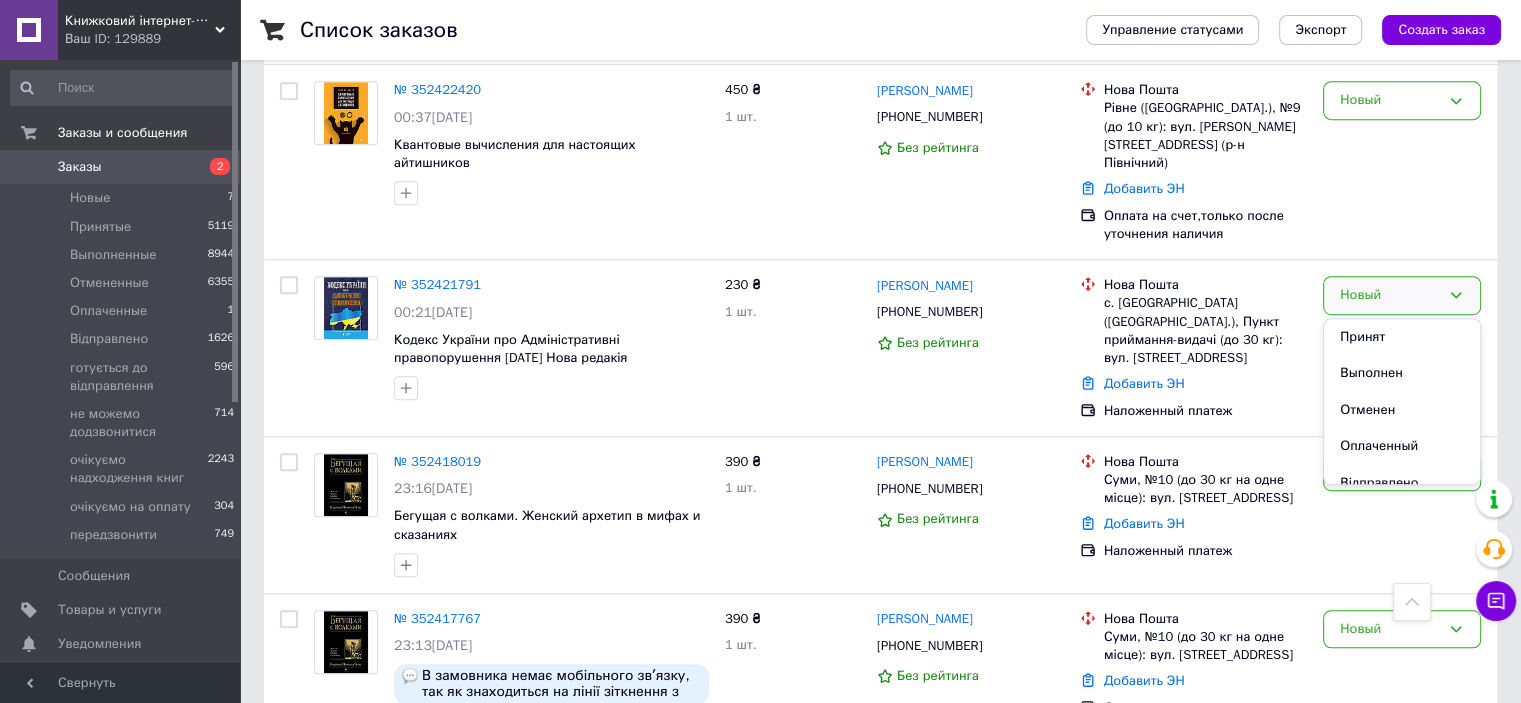scroll, scrollTop: 1148, scrollLeft: 0, axis: vertical 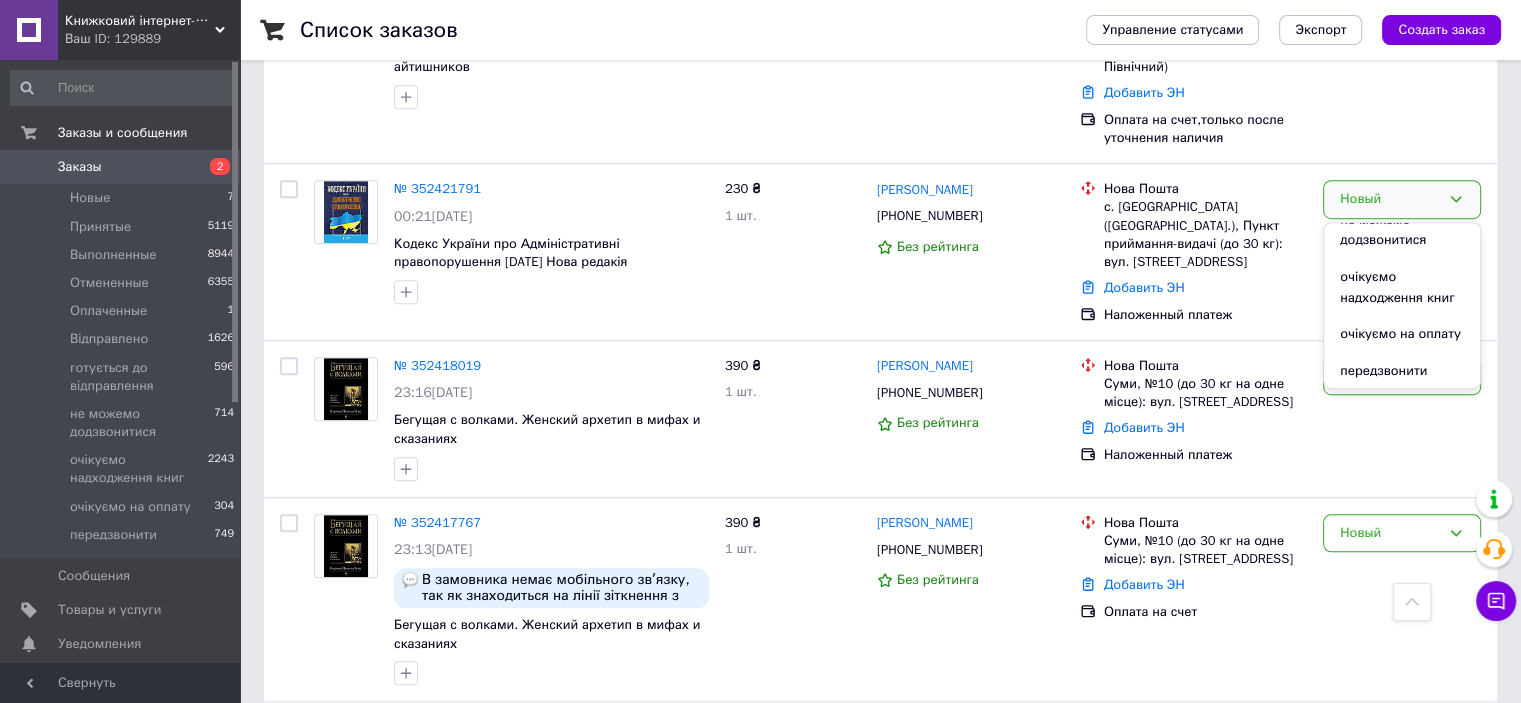 click on "передзвонити" at bounding box center [1402, 371] 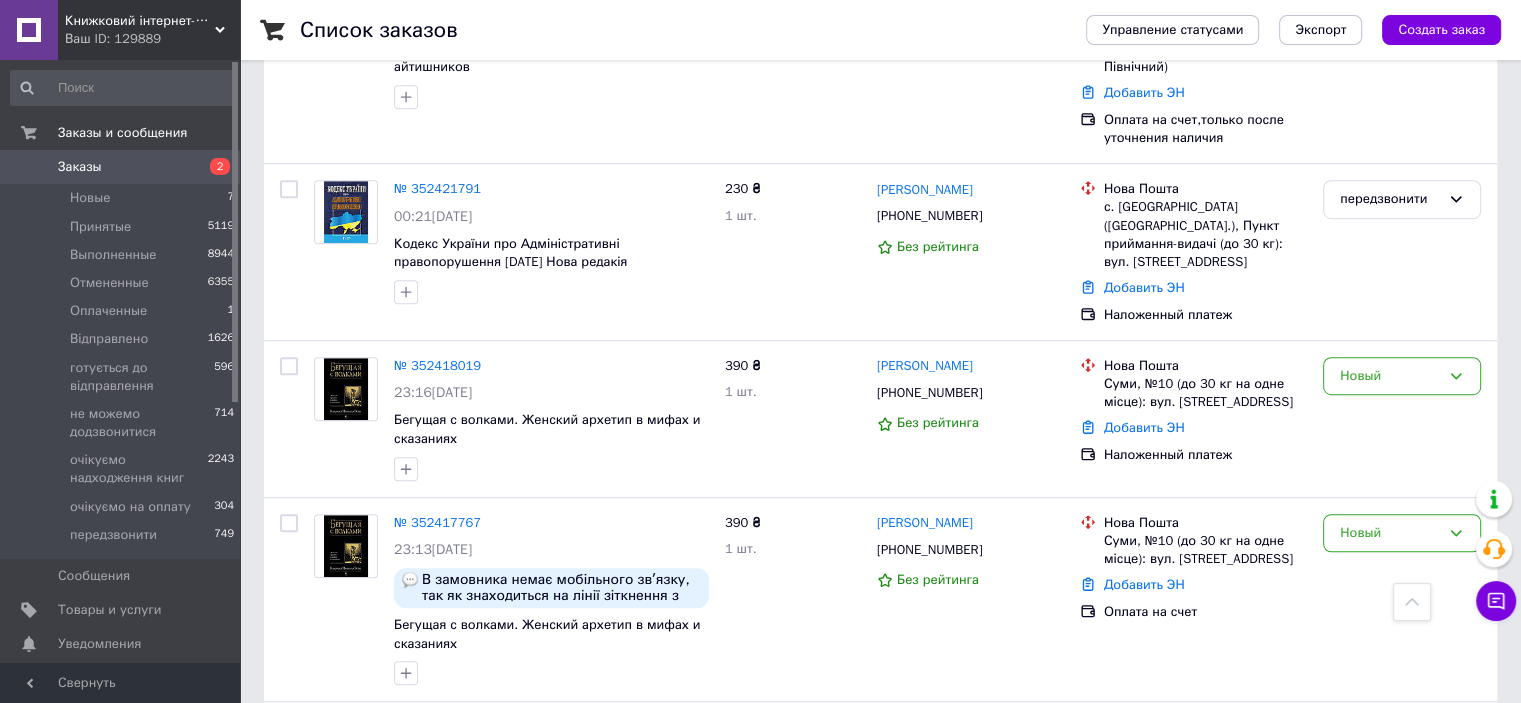 click on "Новый" at bounding box center [1390, 533] 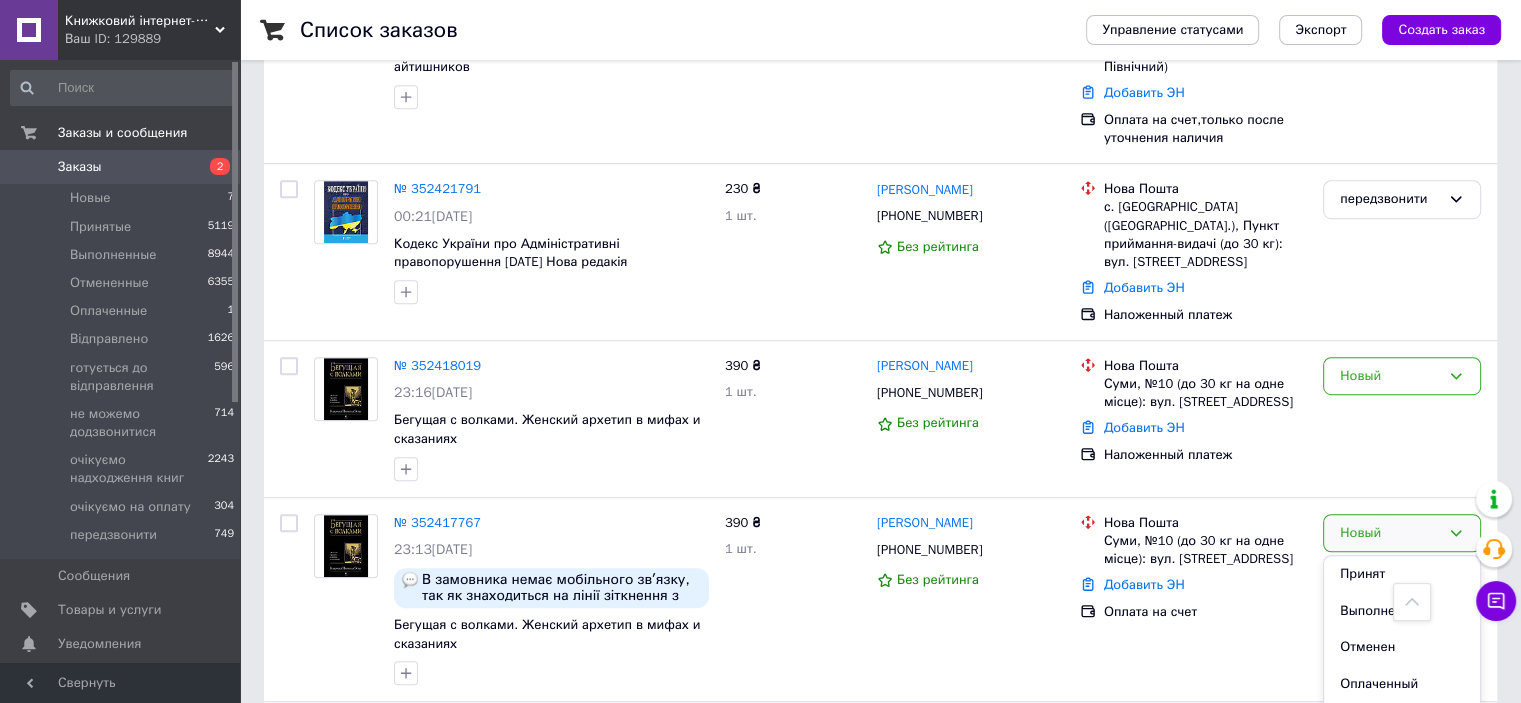 click on "Выполнен" at bounding box center (1402, 611) 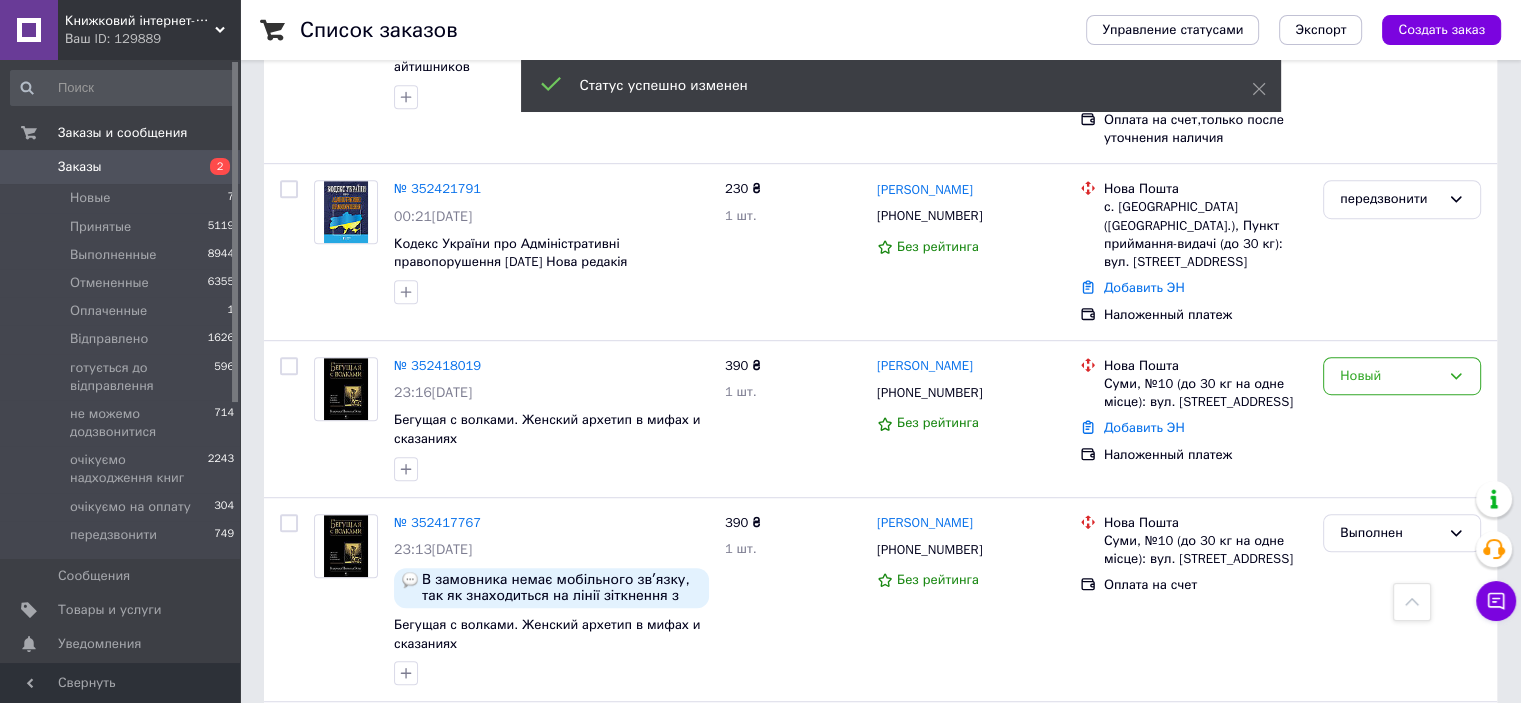 click on "№ 352418019" at bounding box center [437, 365] 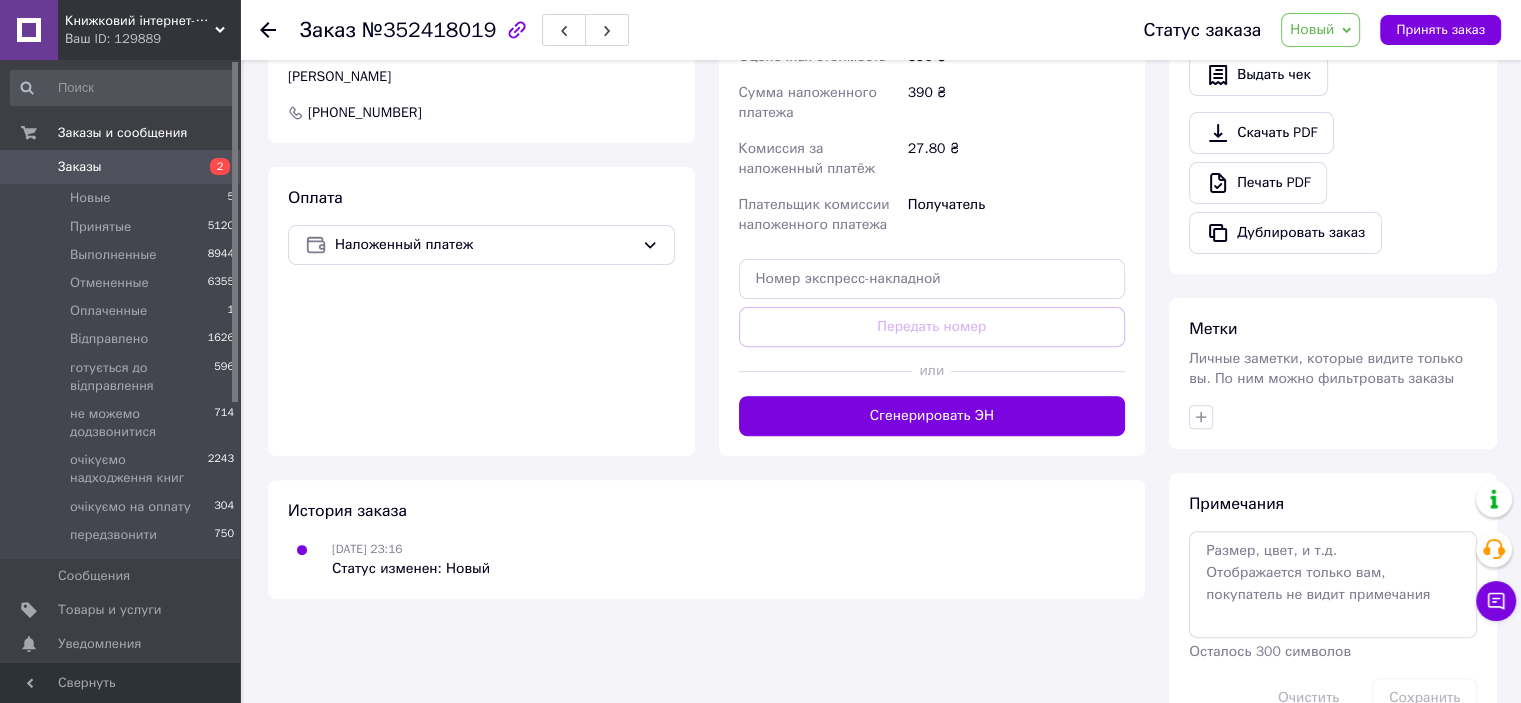 scroll, scrollTop: 659, scrollLeft: 0, axis: vertical 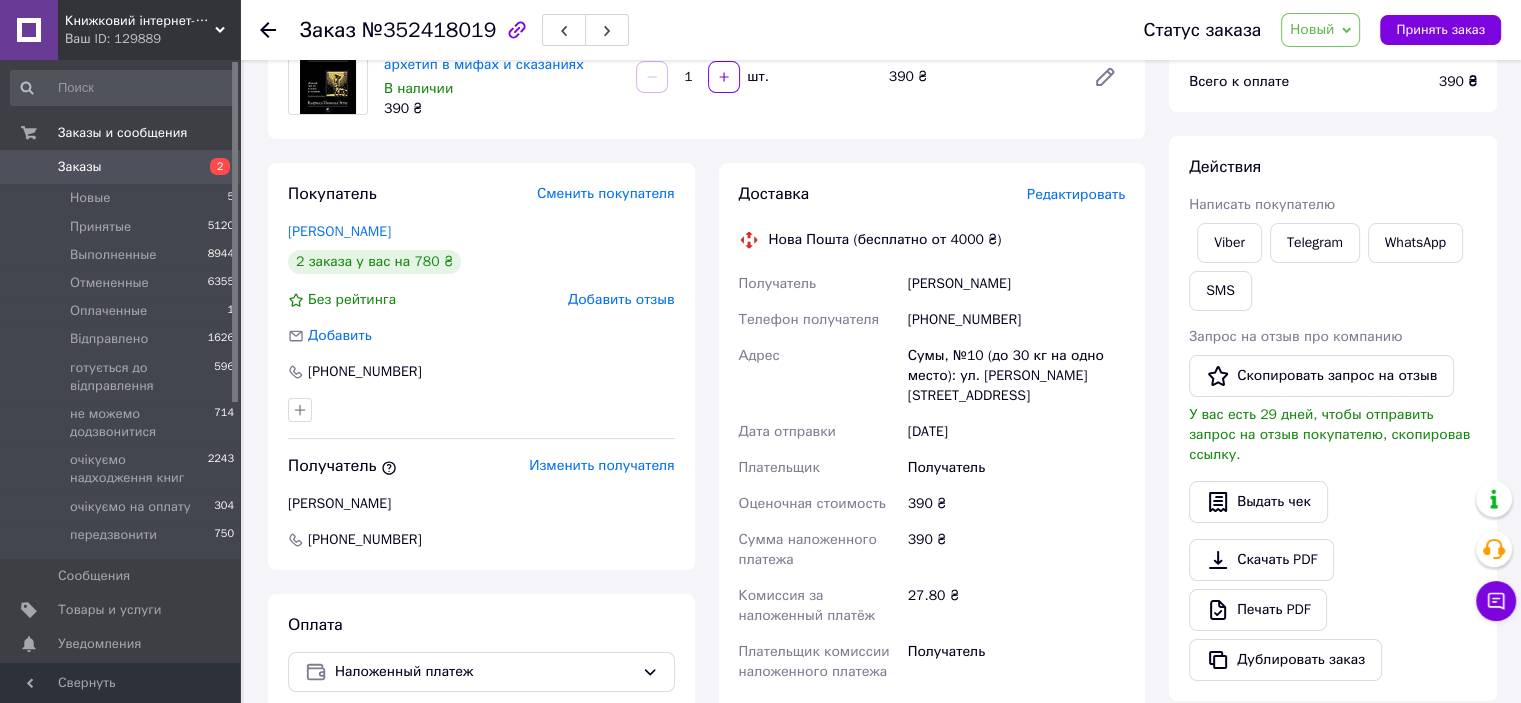 click on "Новый" at bounding box center [1312, 29] 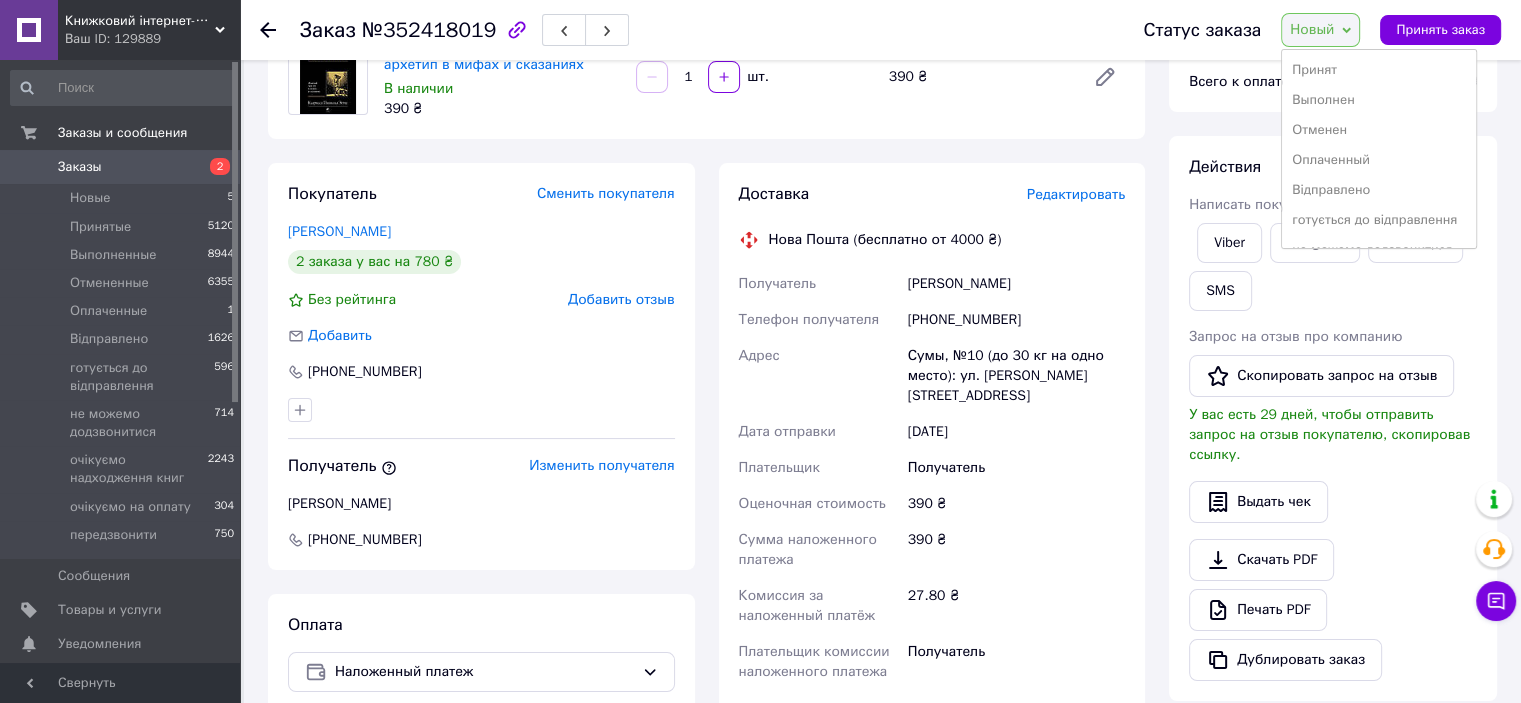 click on "Выполнен" at bounding box center (1379, 100) 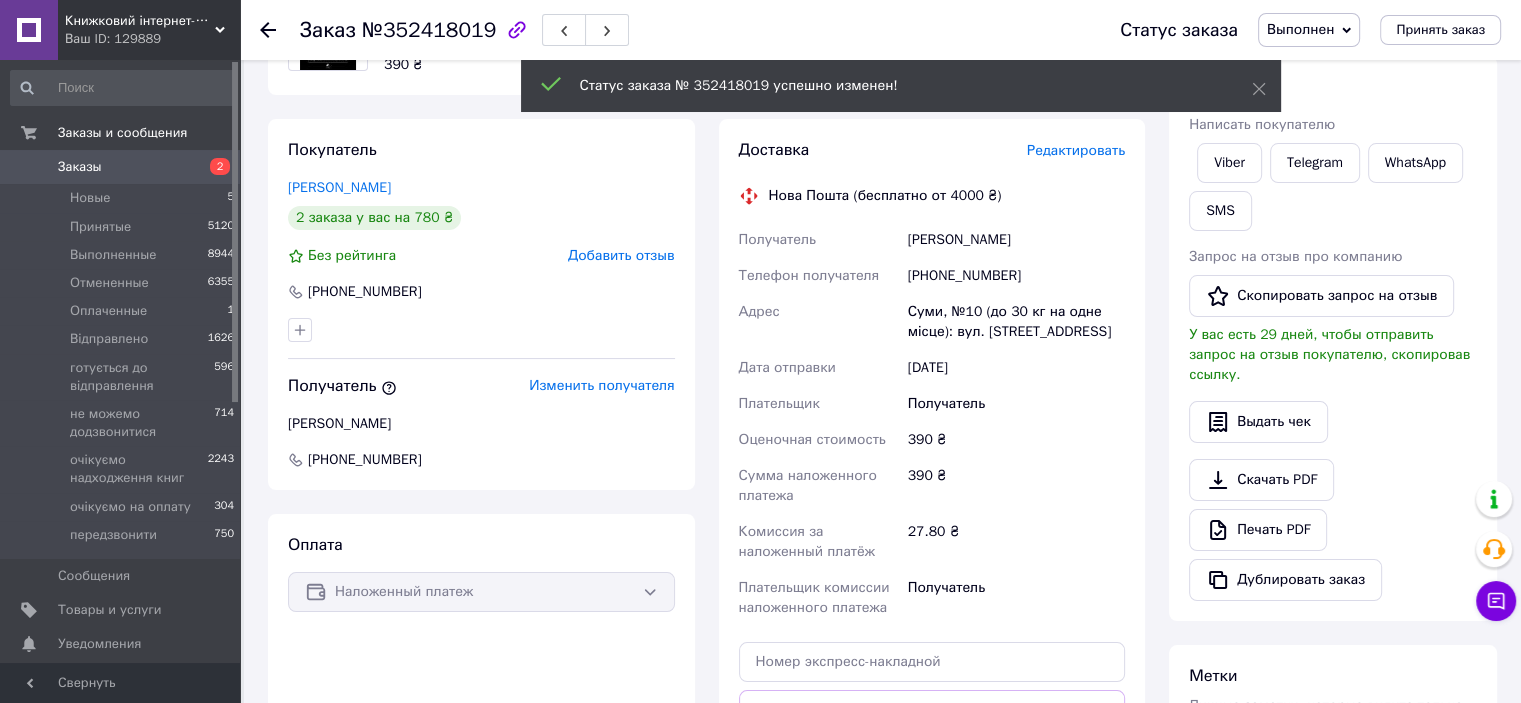 scroll, scrollTop: 243, scrollLeft: 0, axis: vertical 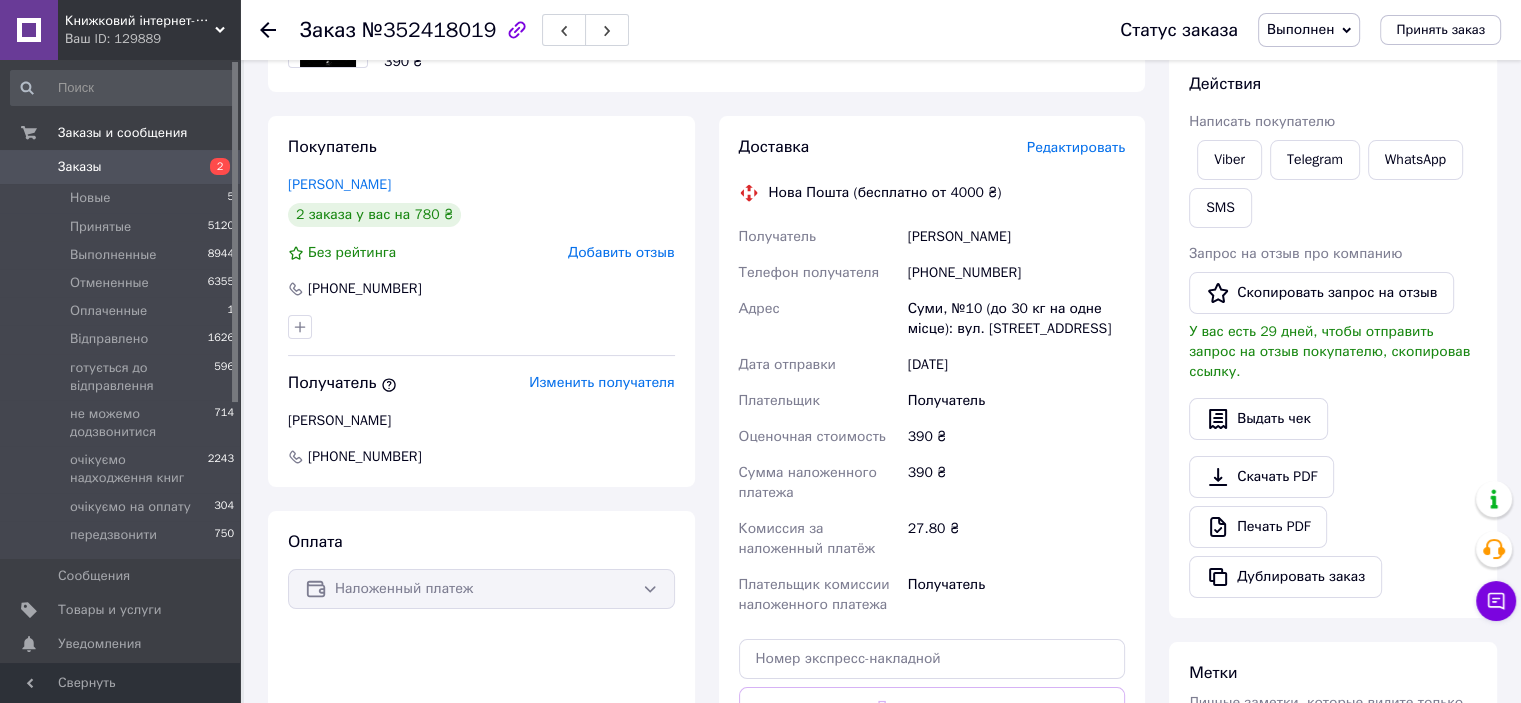 click on "Заказы" at bounding box center [80, 167] 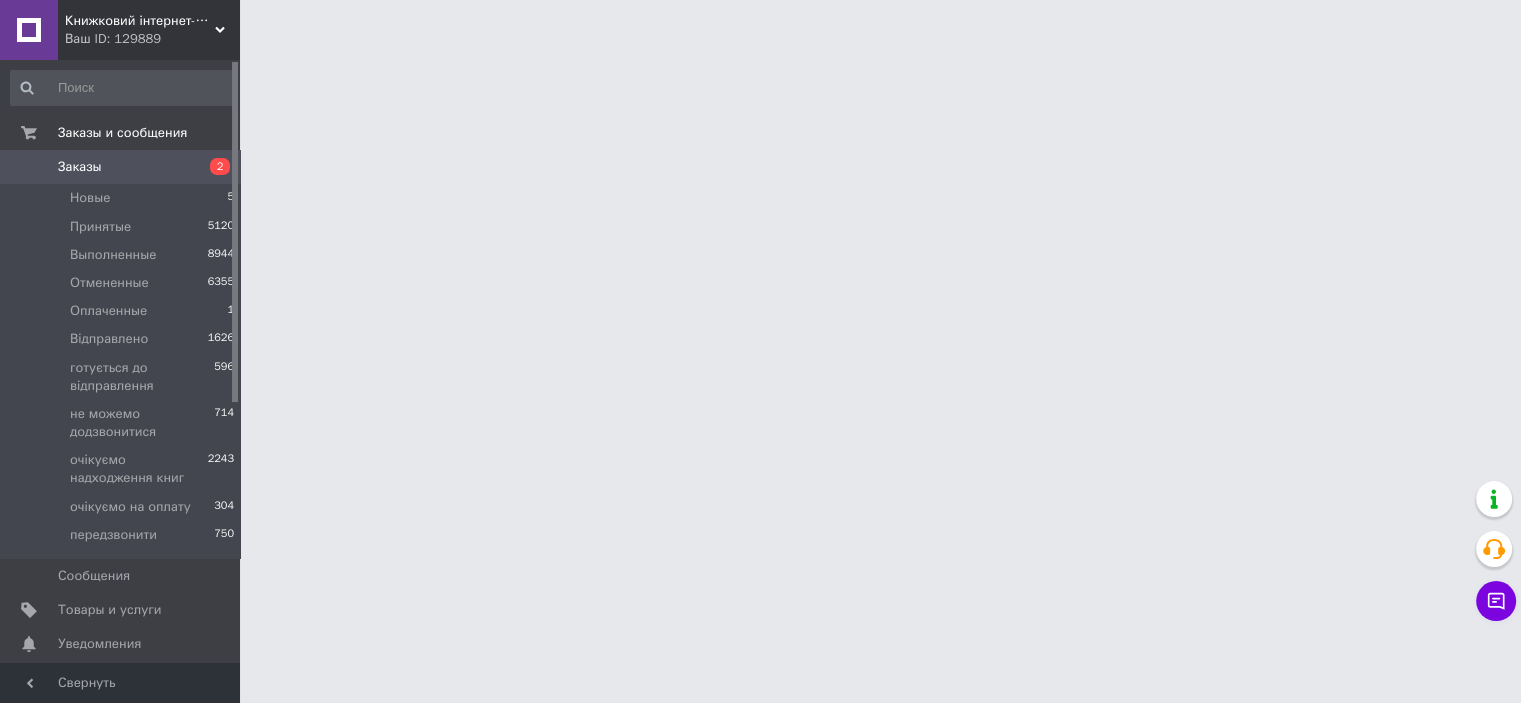 scroll, scrollTop: 0, scrollLeft: 0, axis: both 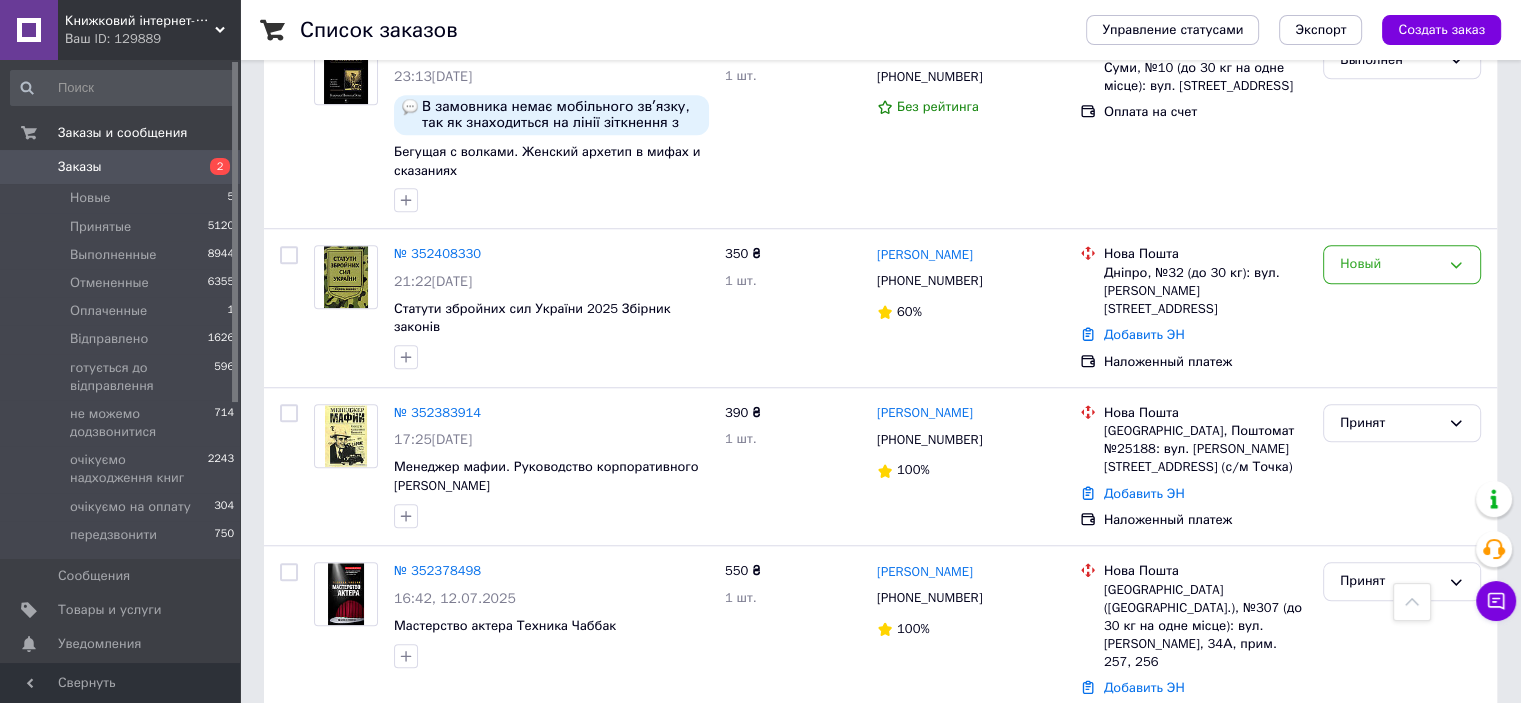 click on "Новый" at bounding box center [1390, 264] 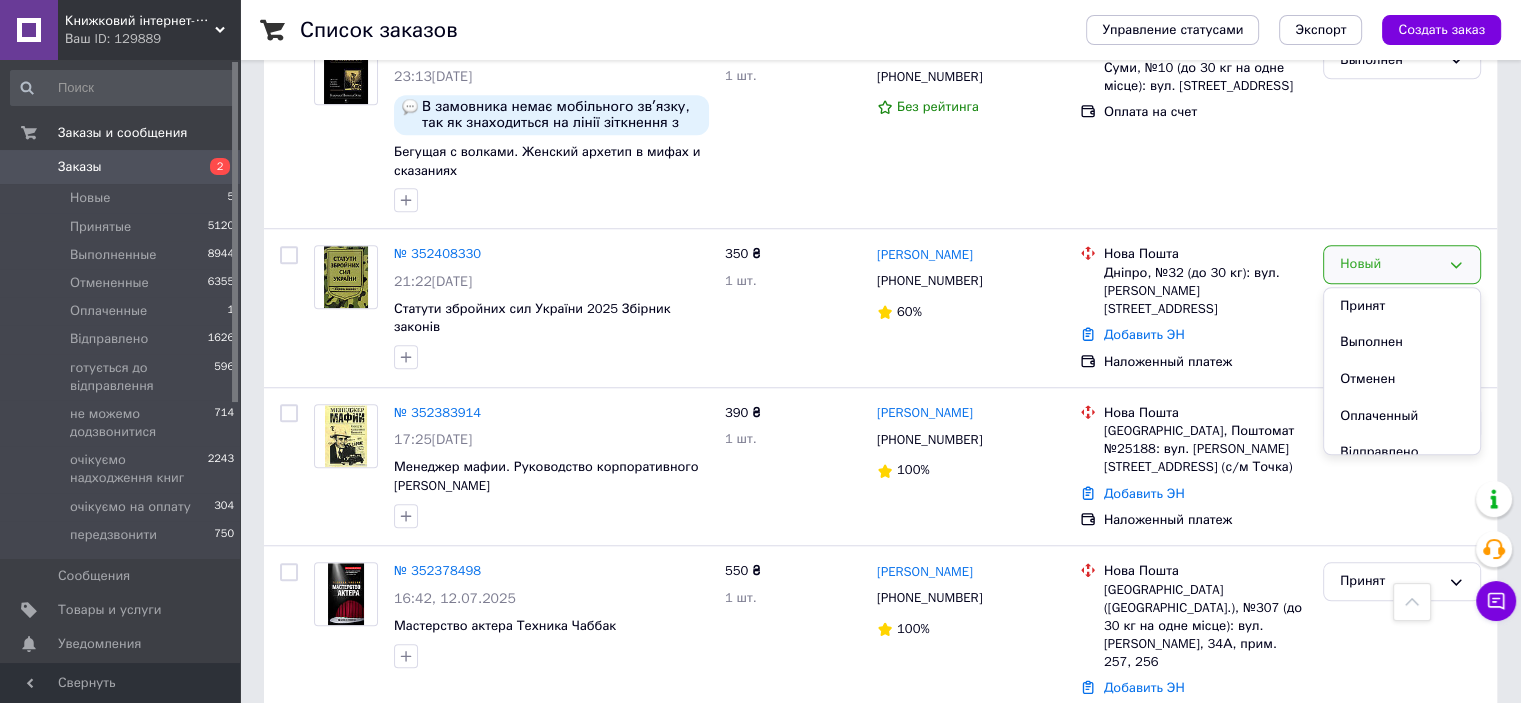 click on "Принят" at bounding box center (1402, 306) 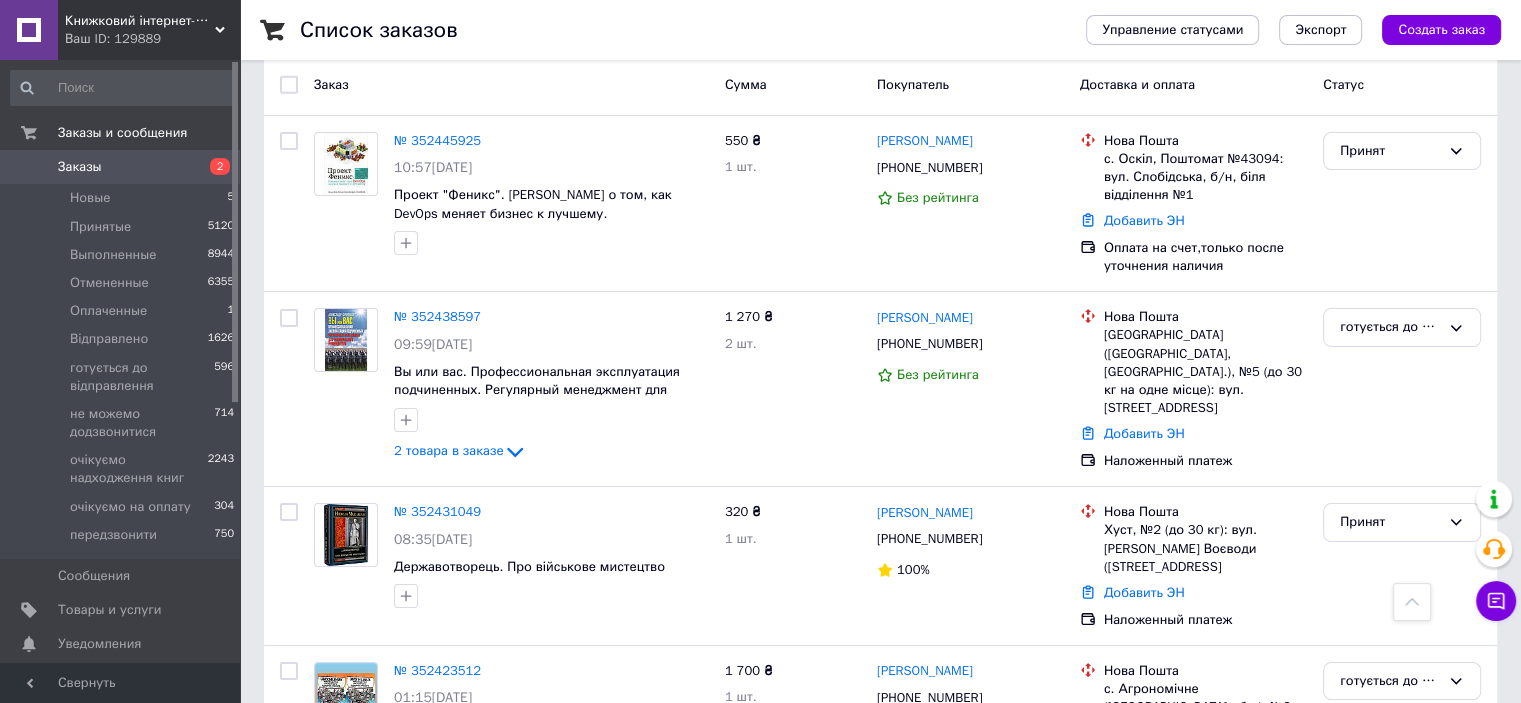 scroll, scrollTop: 0, scrollLeft: 0, axis: both 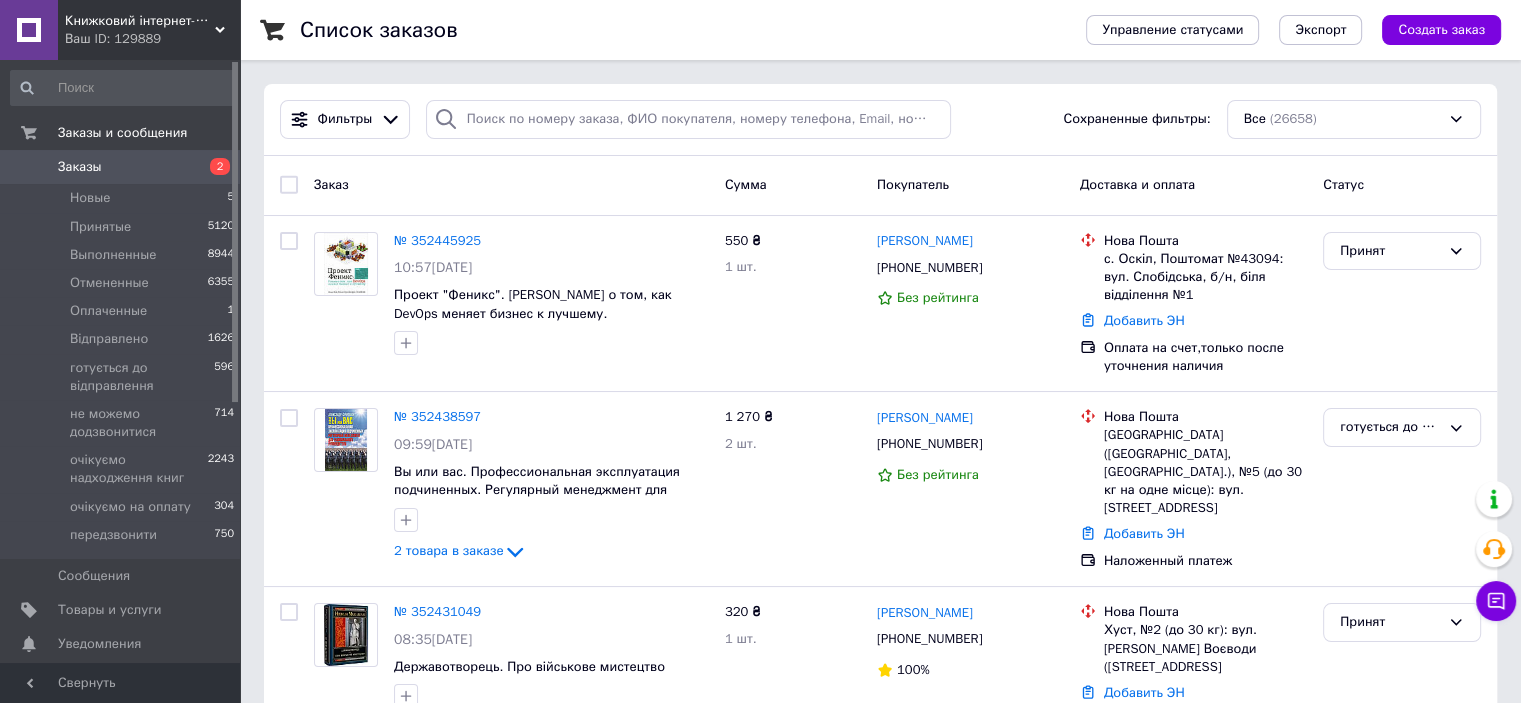 click on "Принят" at bounding box center [1390, 251] 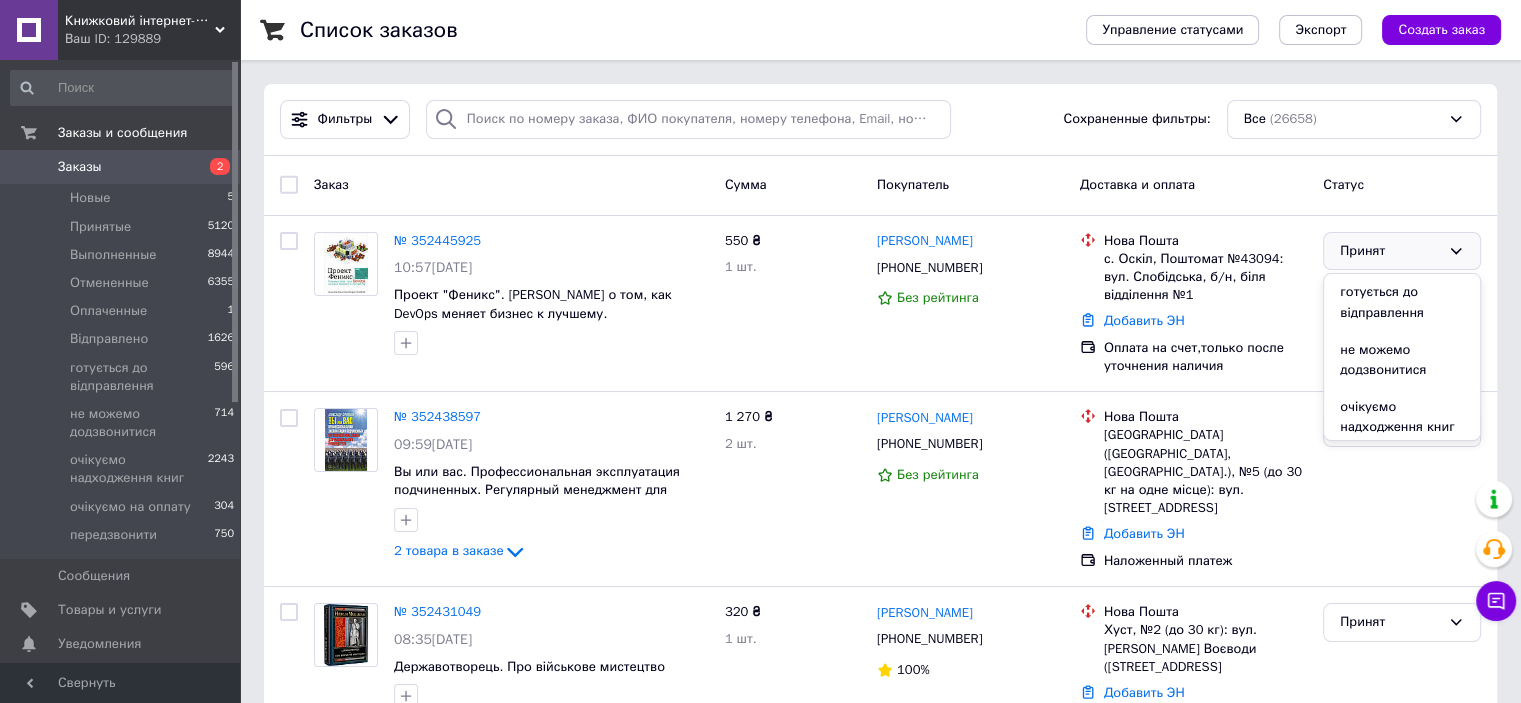 scroll, scrollTop: 224, scrollLeft: 0, axis: vertical 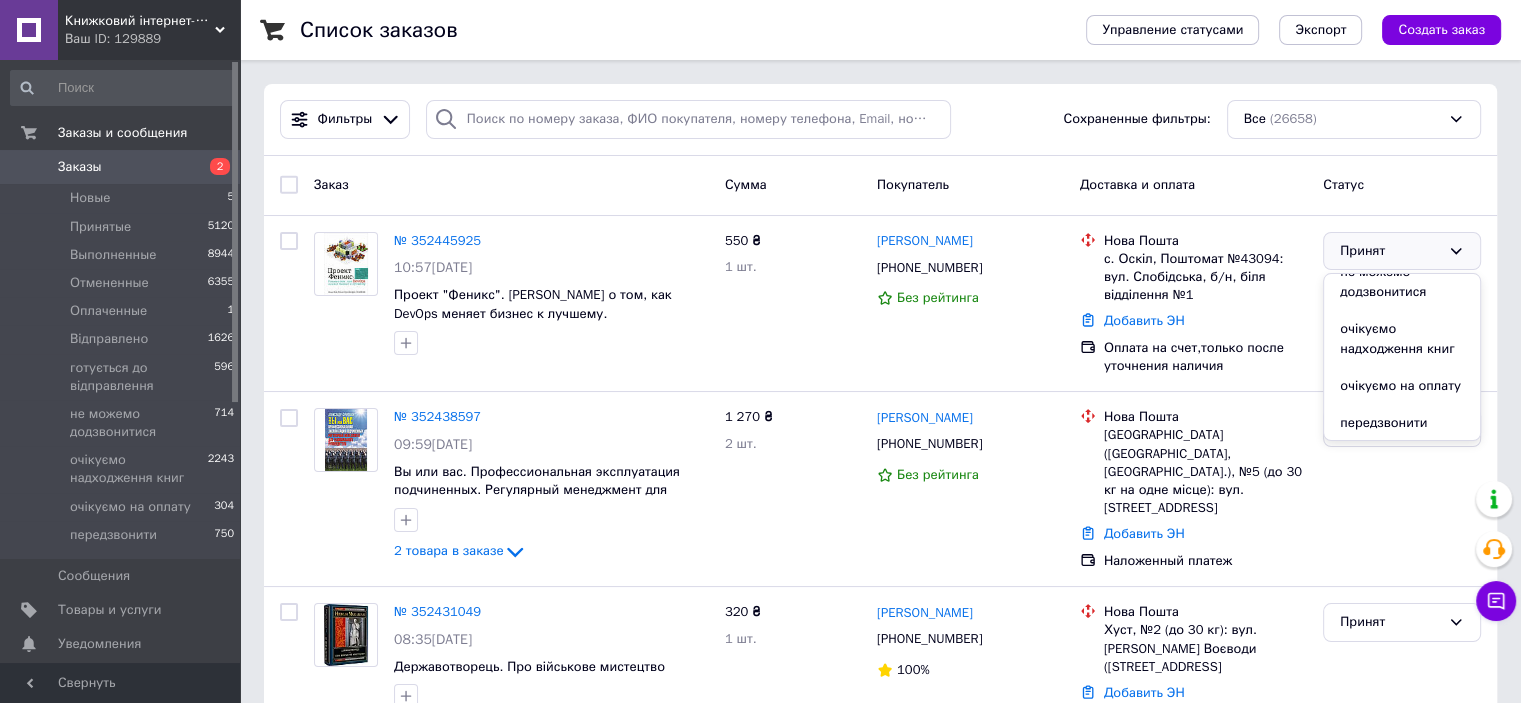 click on "очікуємо на оплату" at bounding box center (1402, 386) 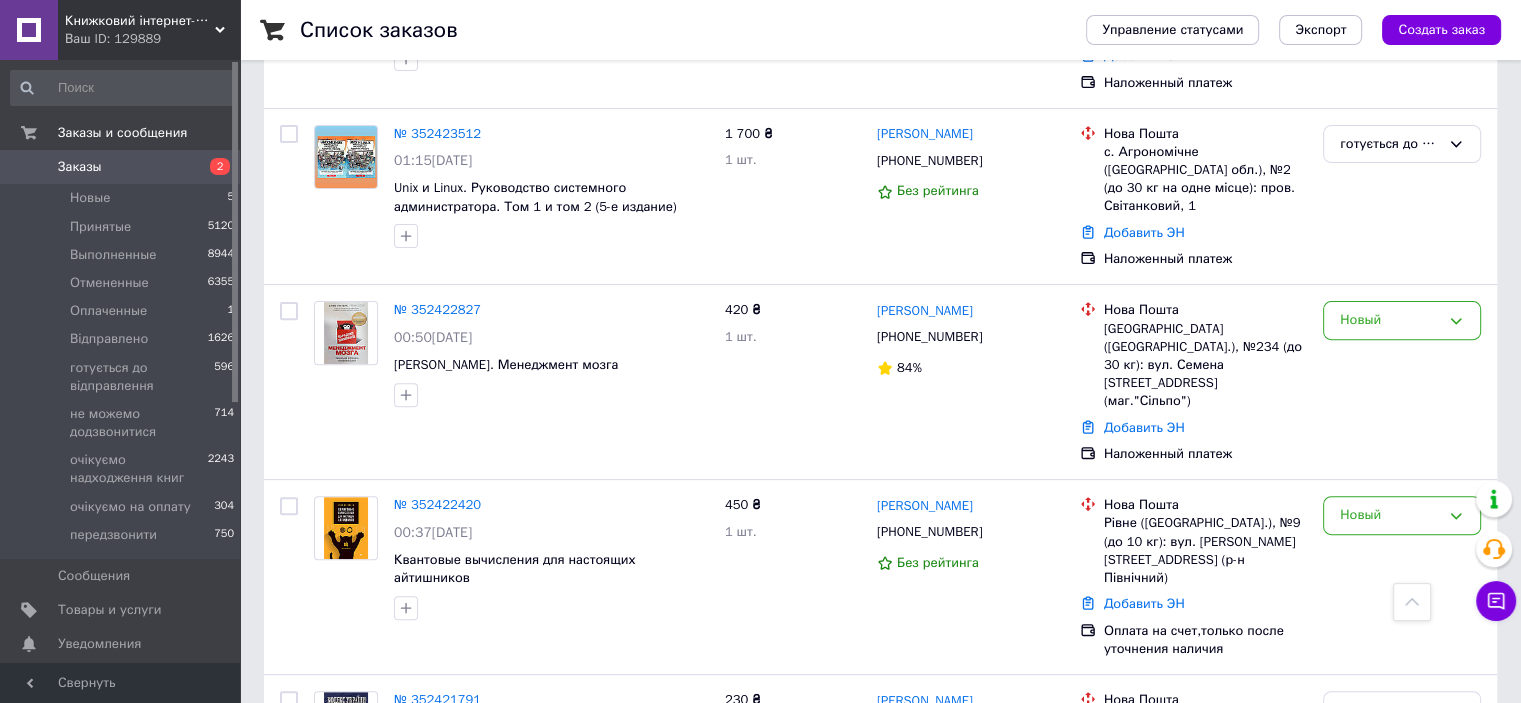 scroll, scrollTop: 658, scrollLeft: 0, axis: vertical 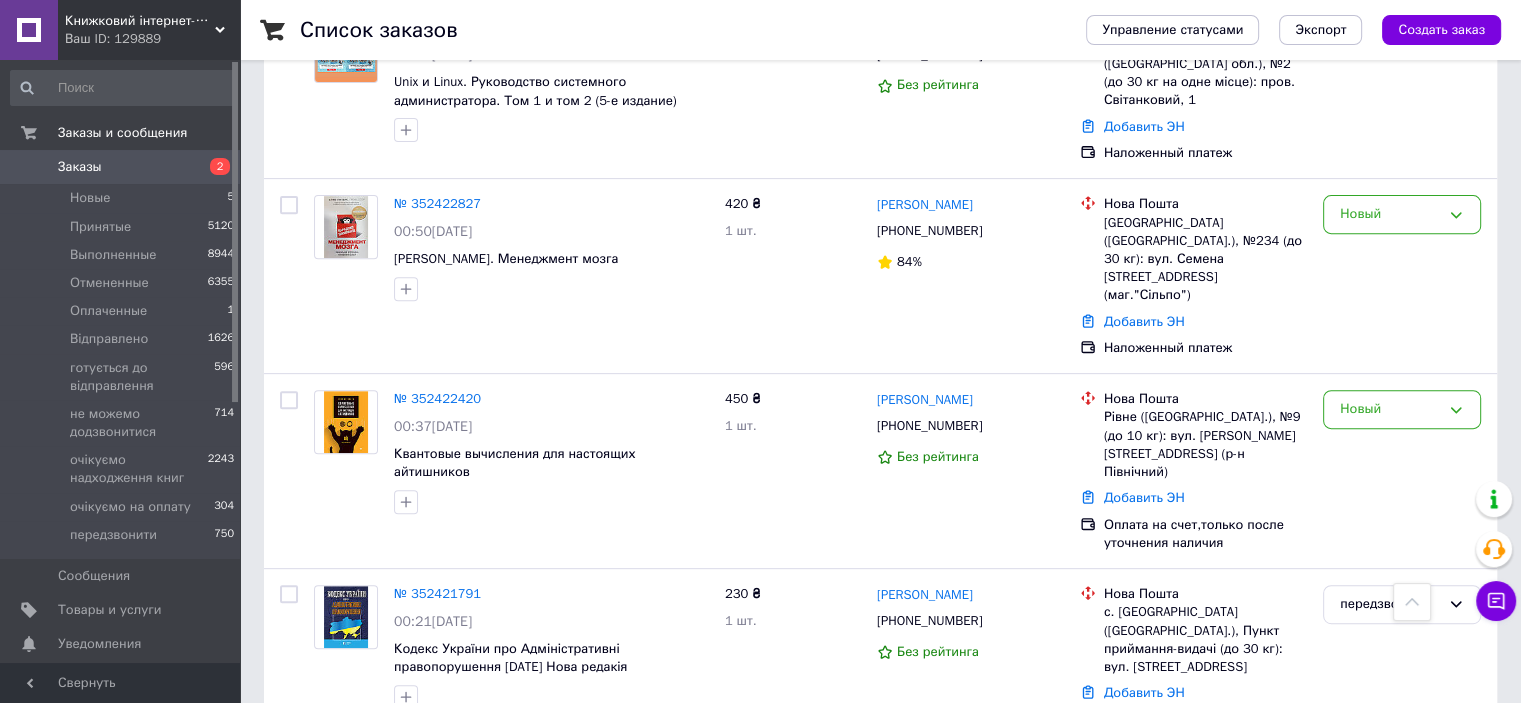 click on "Новый" at bounding box center (1390, 214) 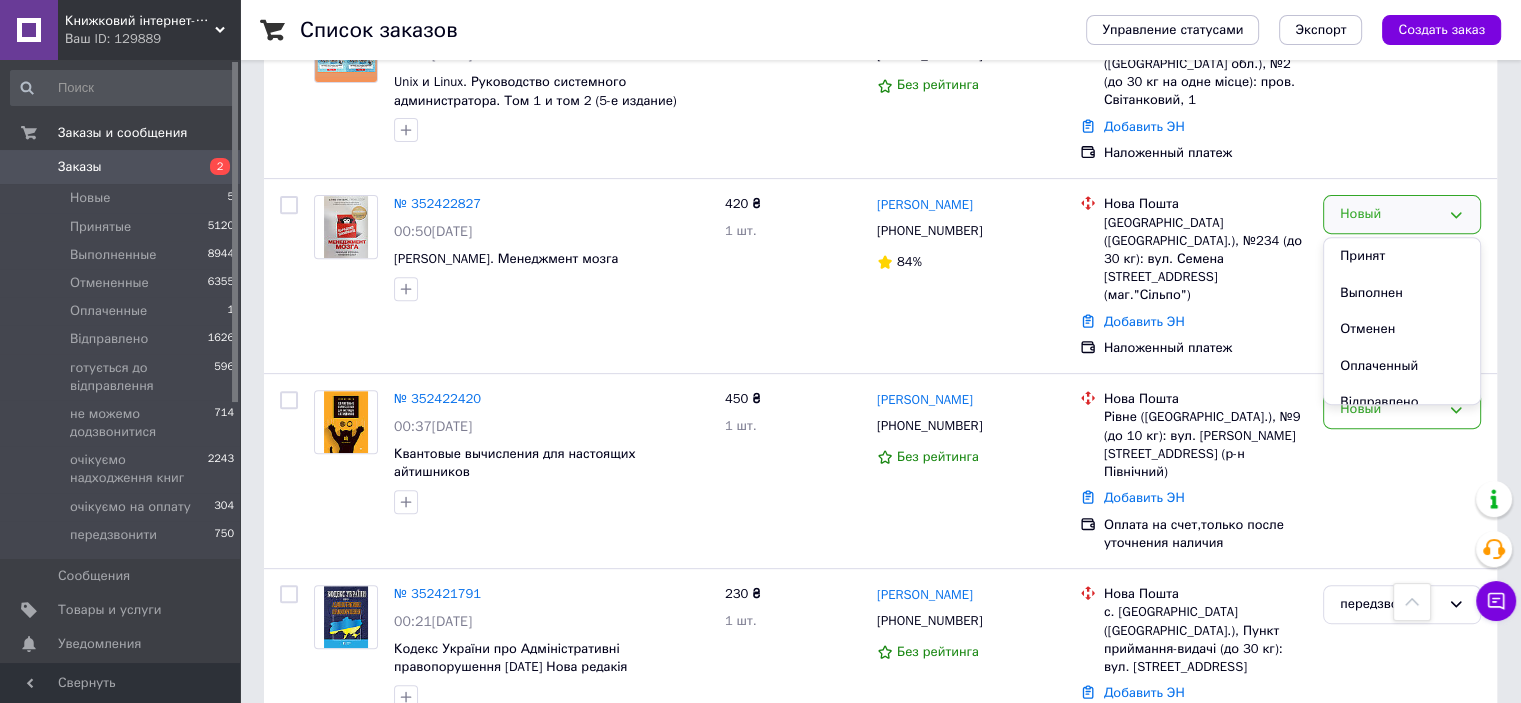 click on "Принят" at bounding box center [1402, 256] 